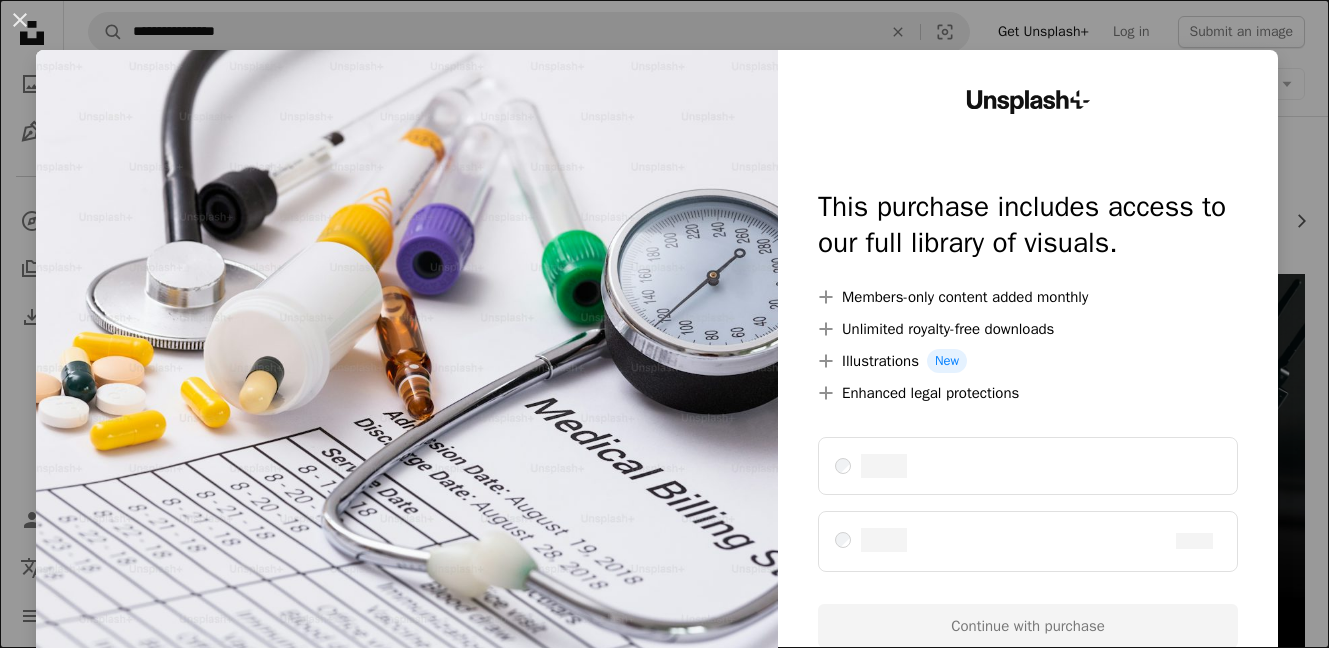 scroll, scrollTop: 0, scrollLeft: 0, axis: both 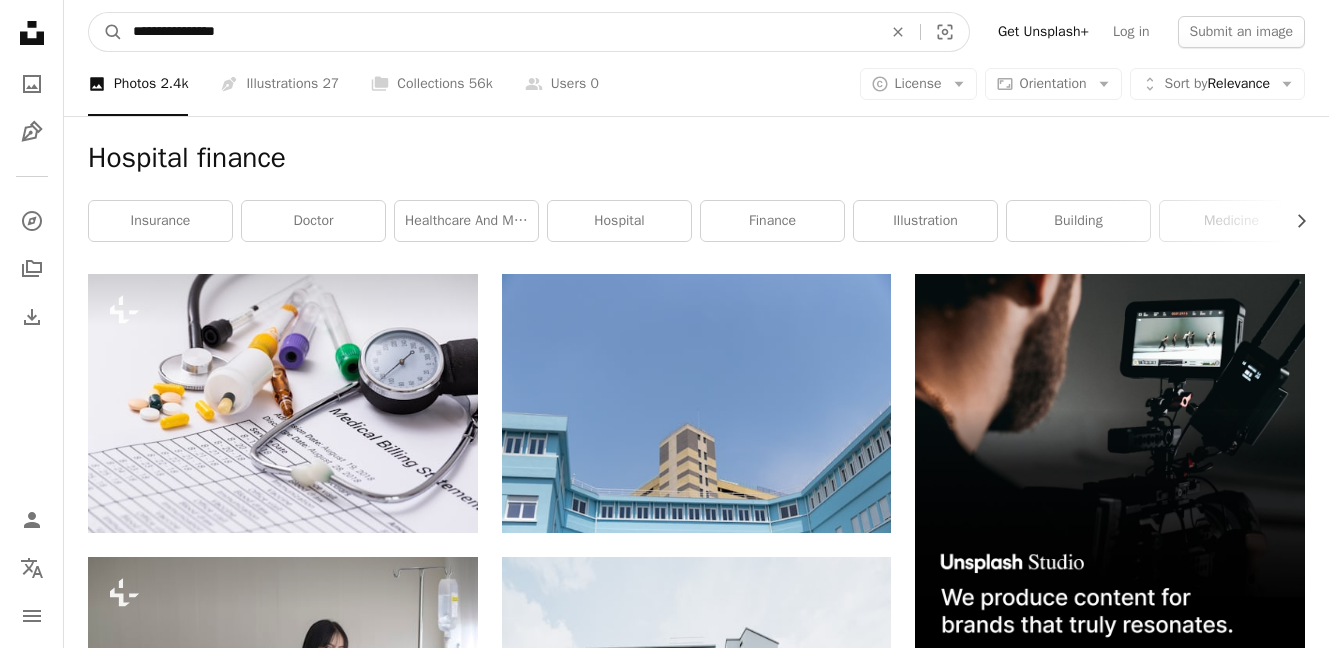 click on "**********" at bounding box center [499, 32] 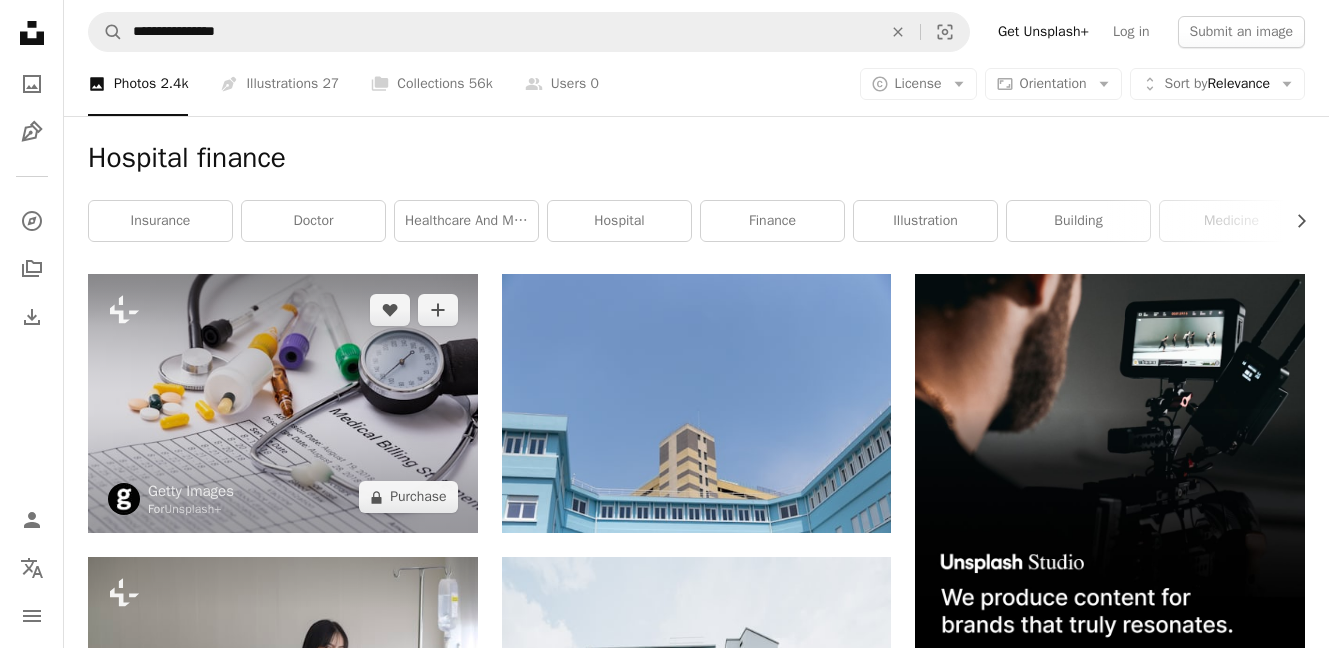 click at bounding box center [283, 404] 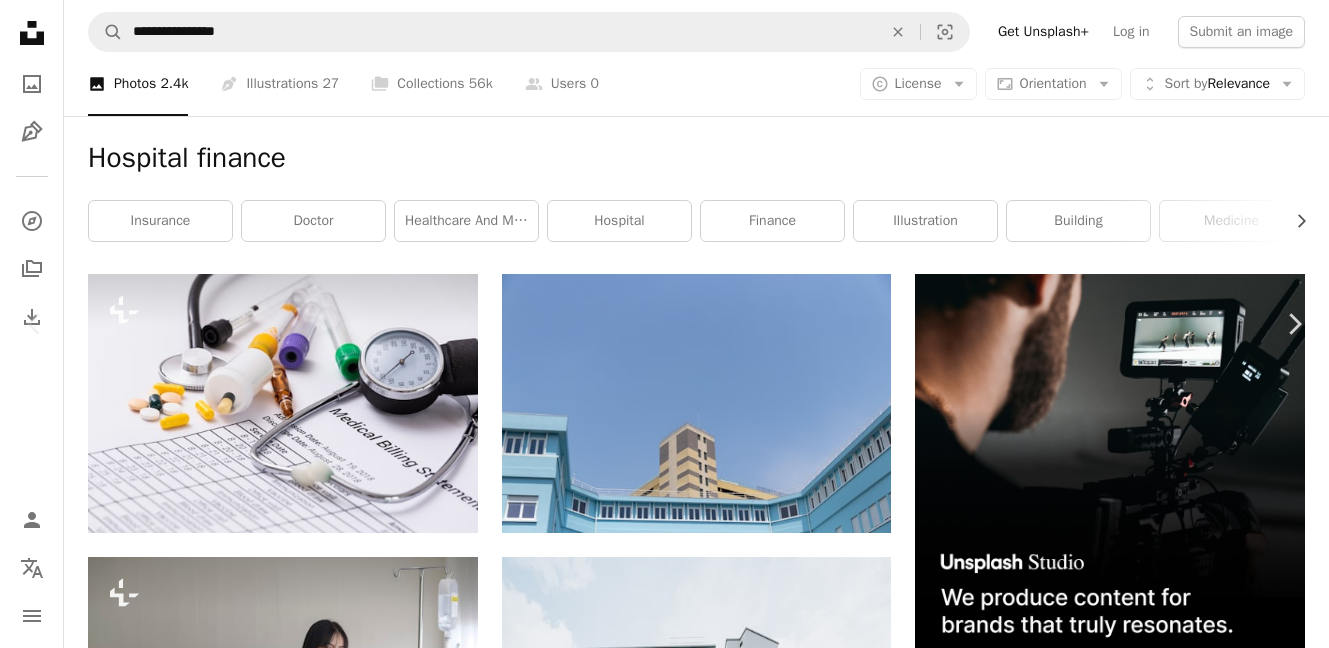 click on "Unsplash+" at bounding box center [178, 4962] 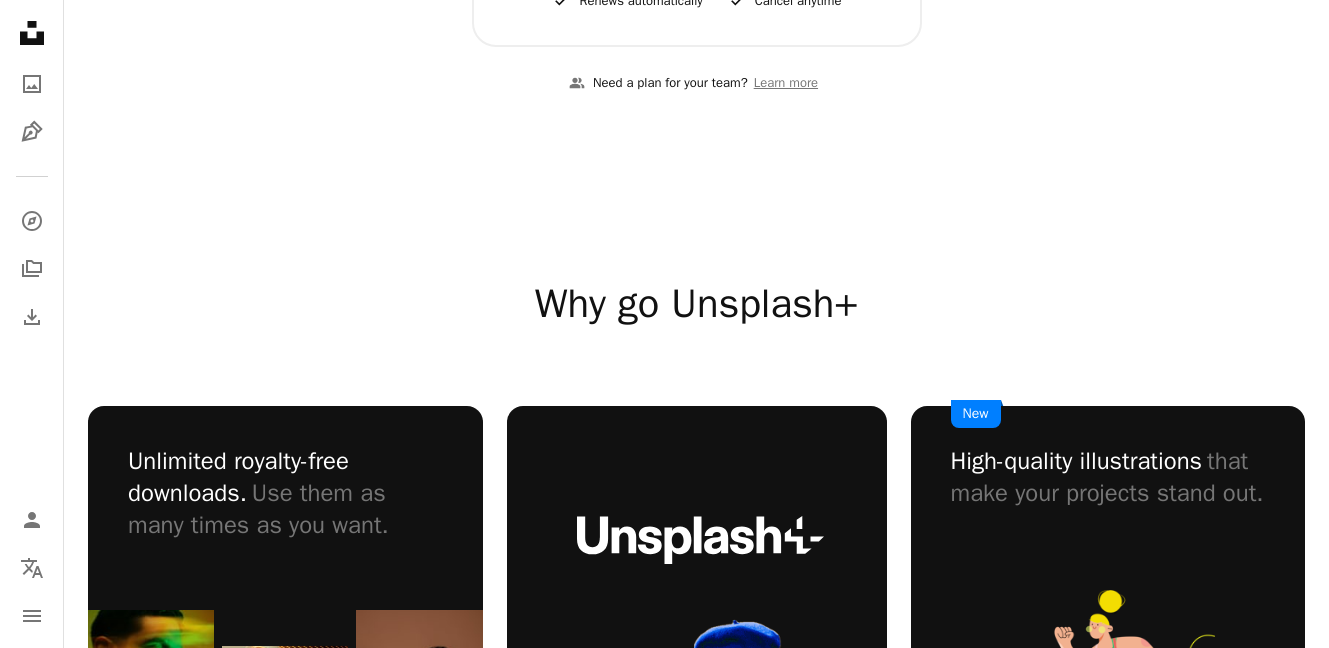 scroll, scrollTop: 854, scrollLeft: 0, axis: vertical 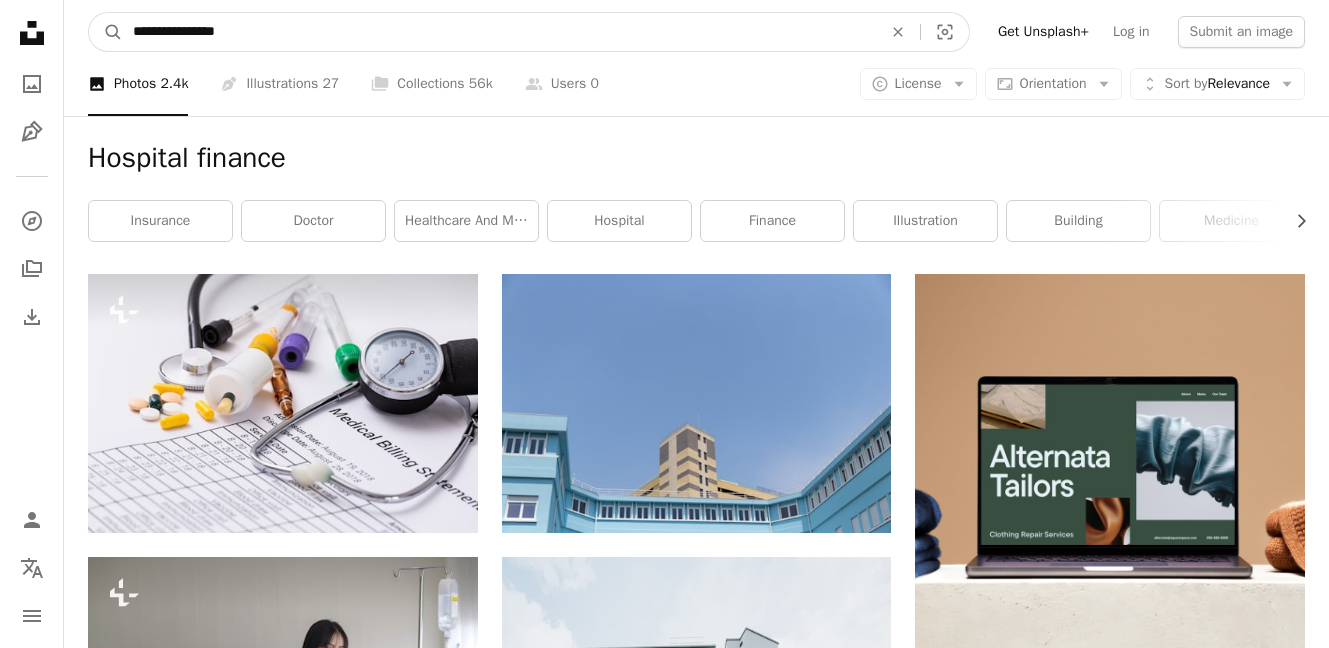click on "**********" at bounding box center (499, 32) 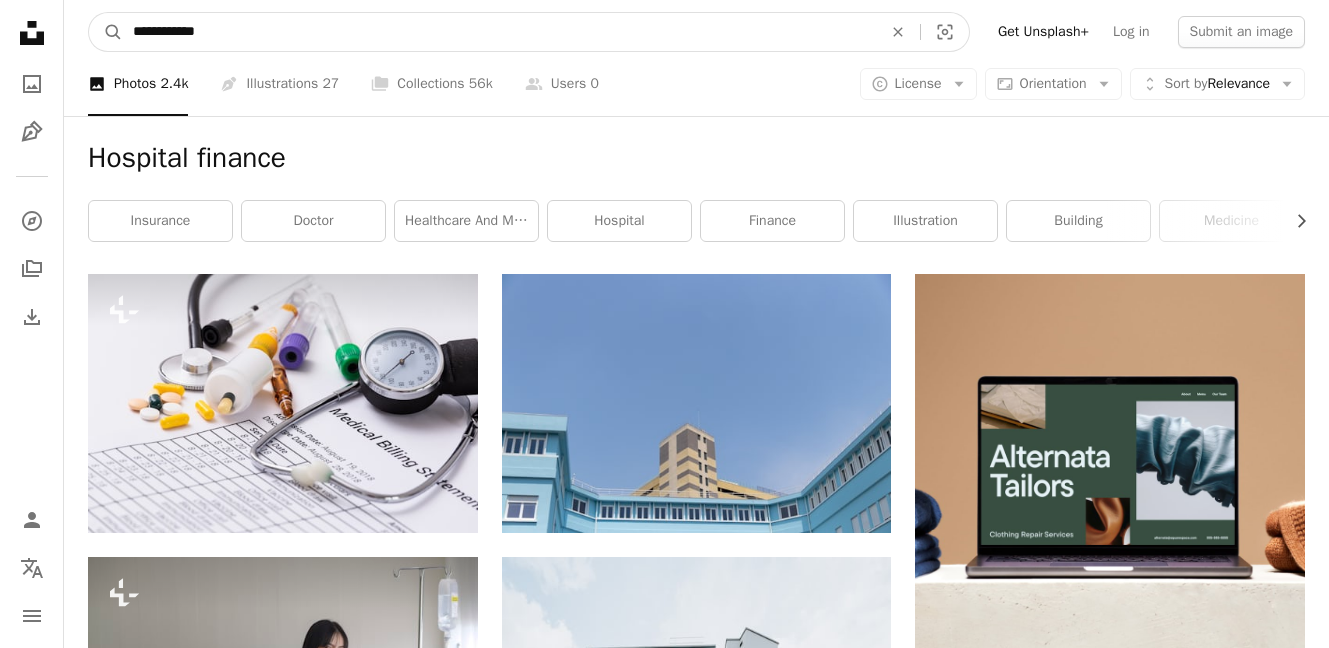 type on "**********" 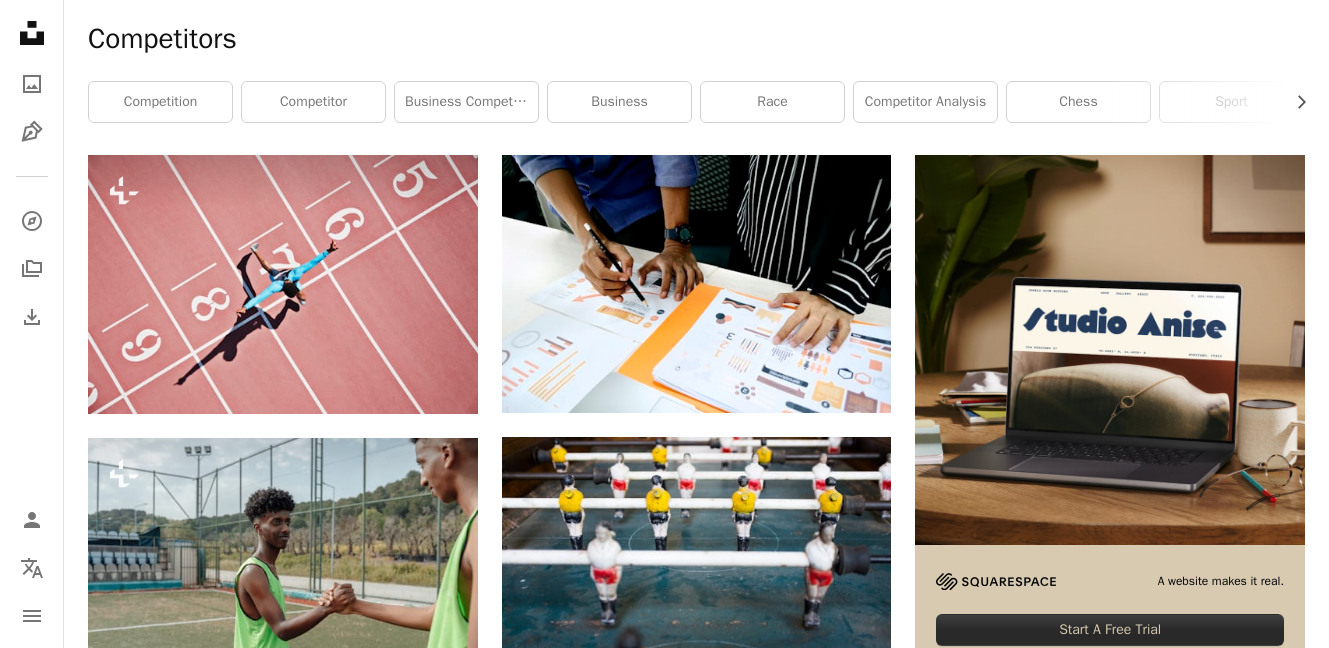 scroll, scrollTop: 0, scrollLeft: 0, axis: both 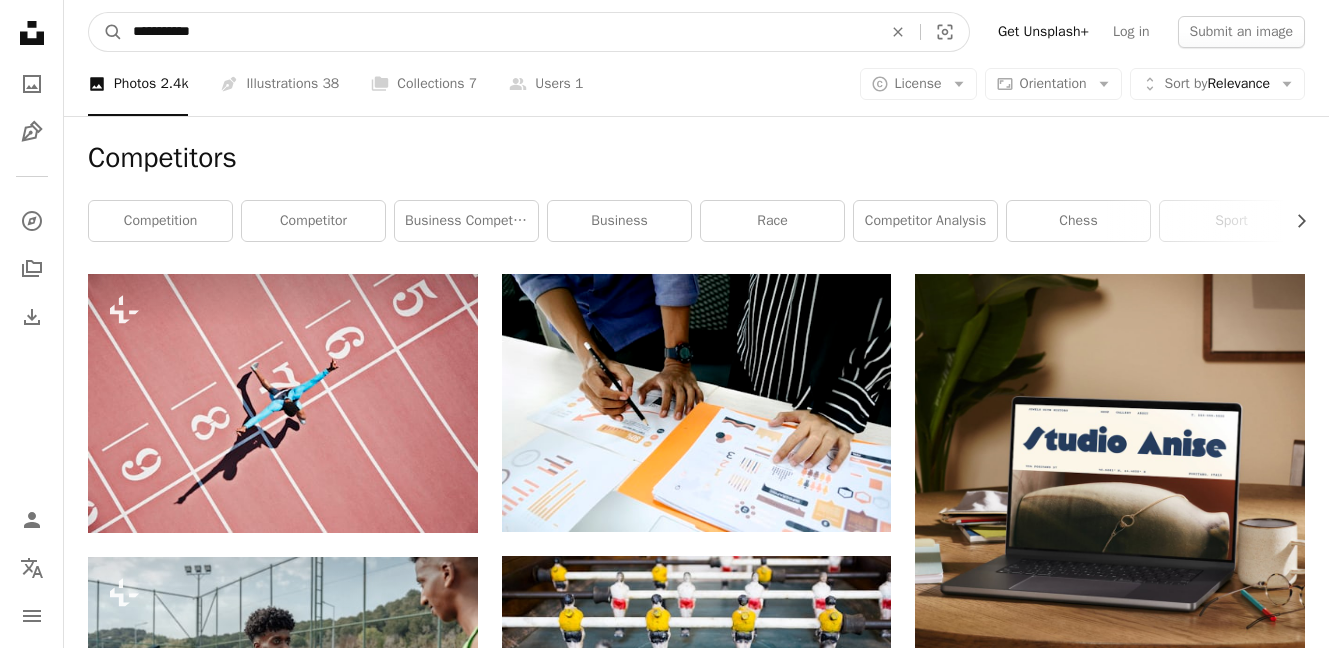 click on "**********" at bounding box center [499, 32] 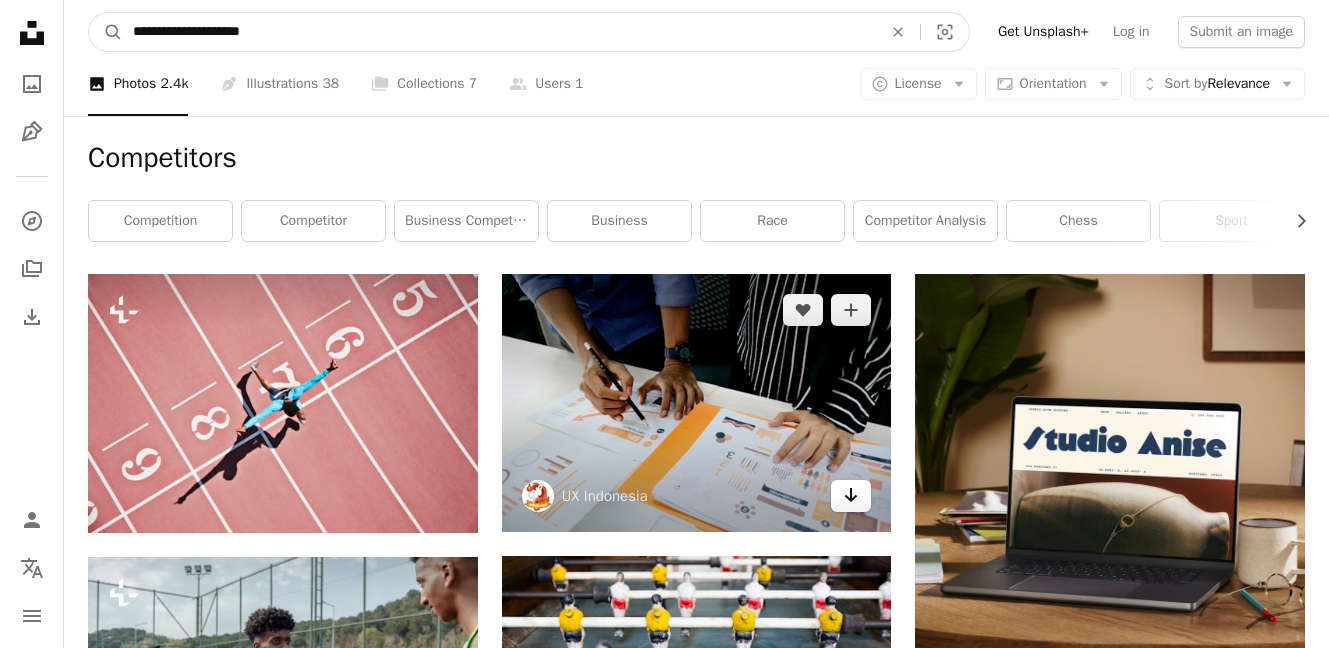 type on "**********" 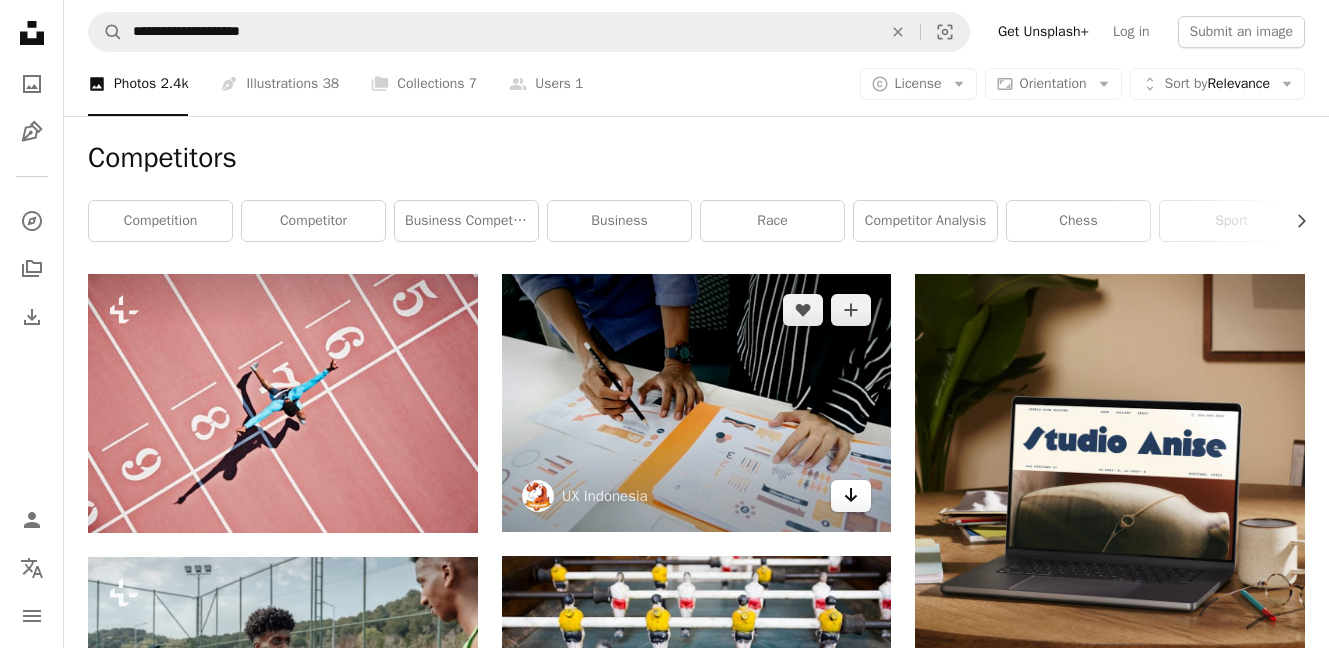 click on "Arrow pointing down" 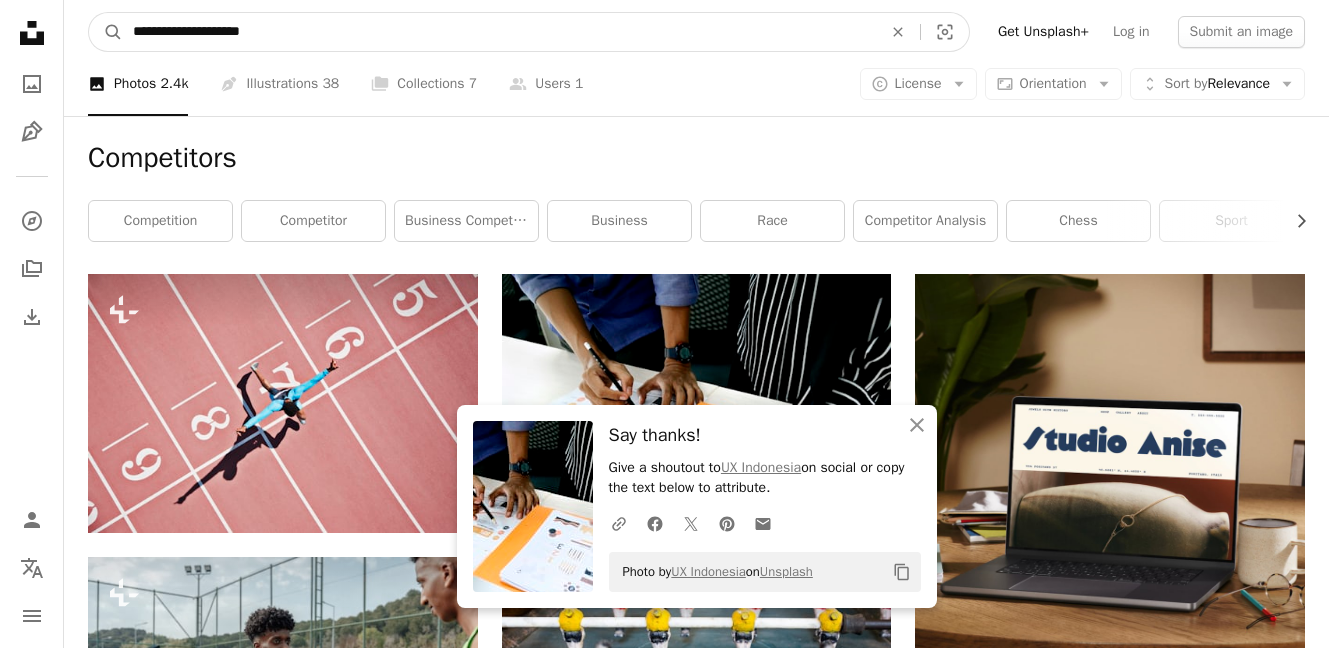click on "**********" at bounding box center (499, 32) 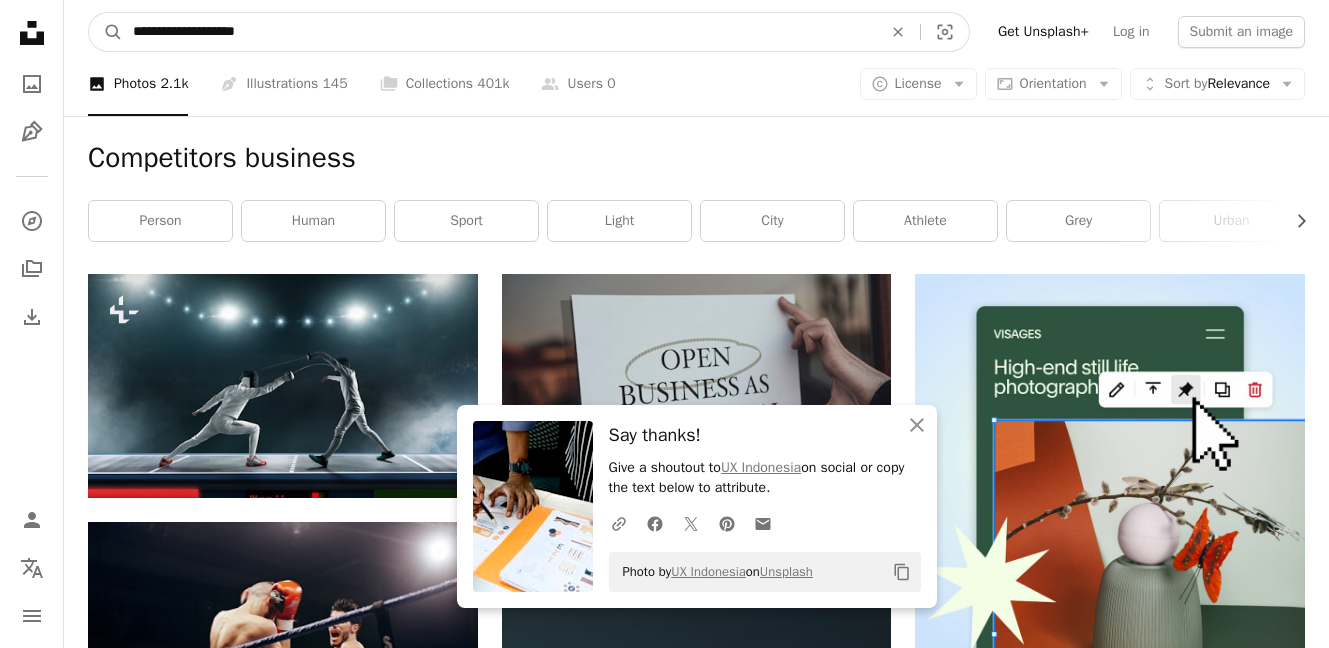 click on "**********" at bounding box center (499, 32) 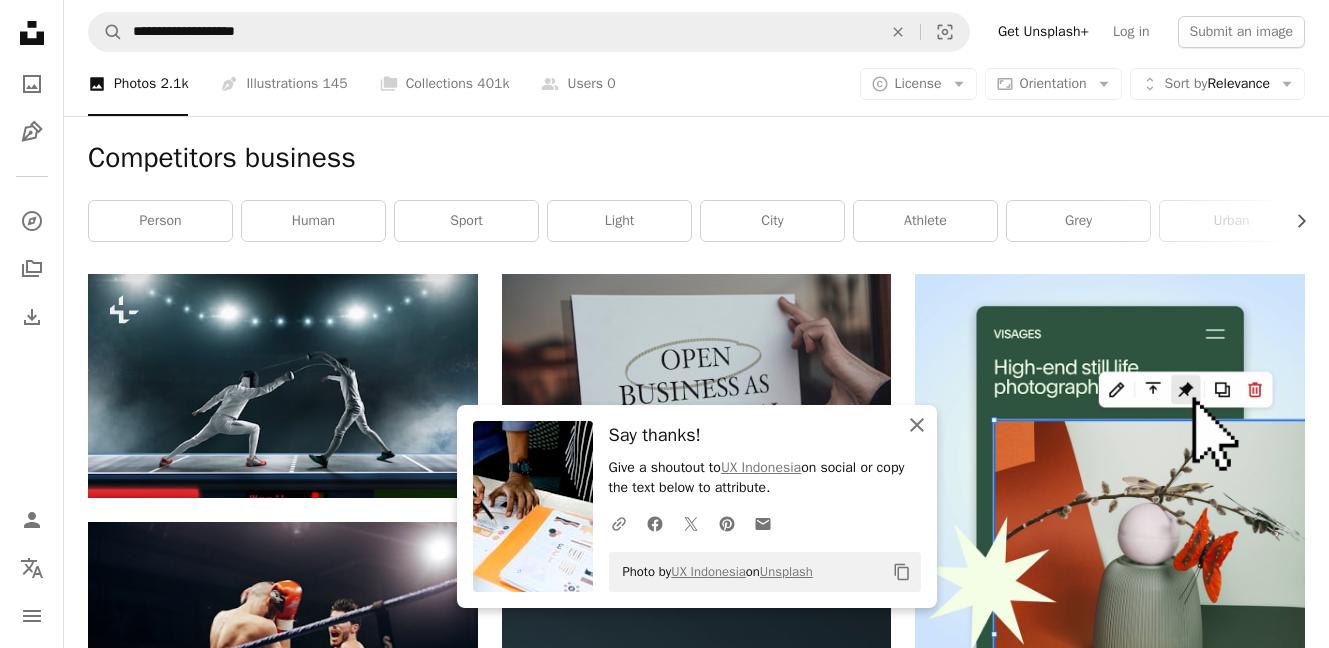 click on "An X shape" 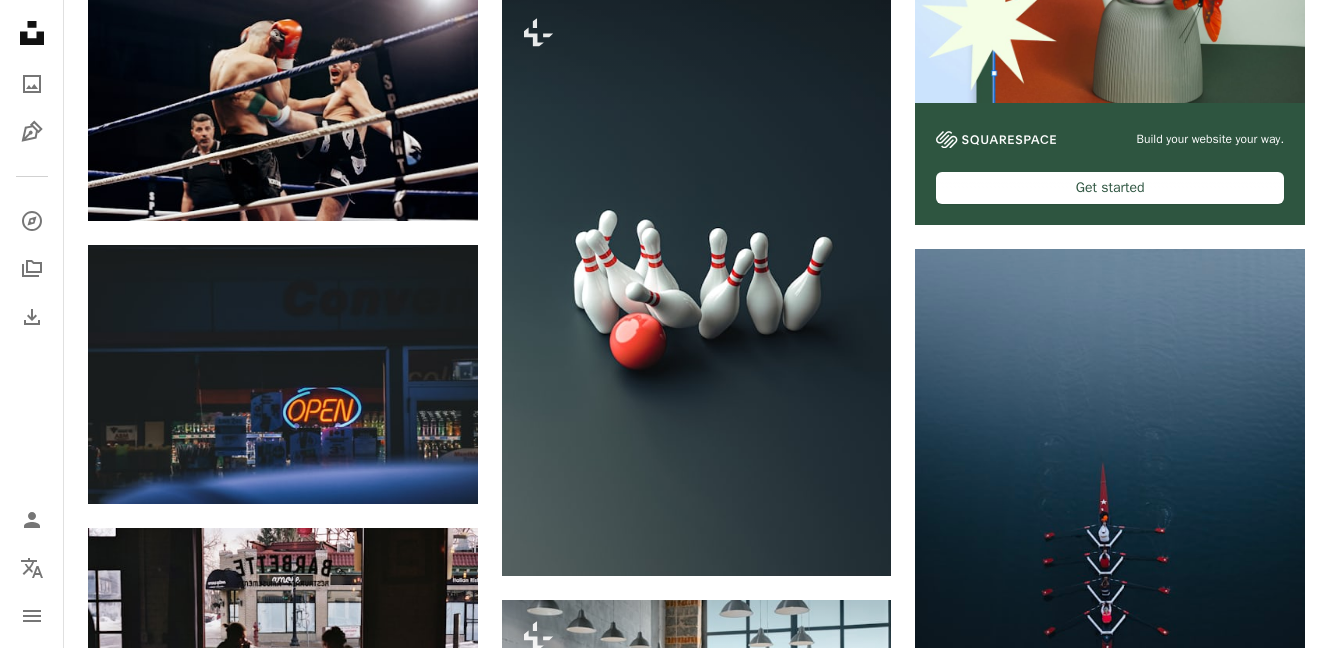 scroll, scrollTop: 555, scrollLeft: 0, axis: vertical 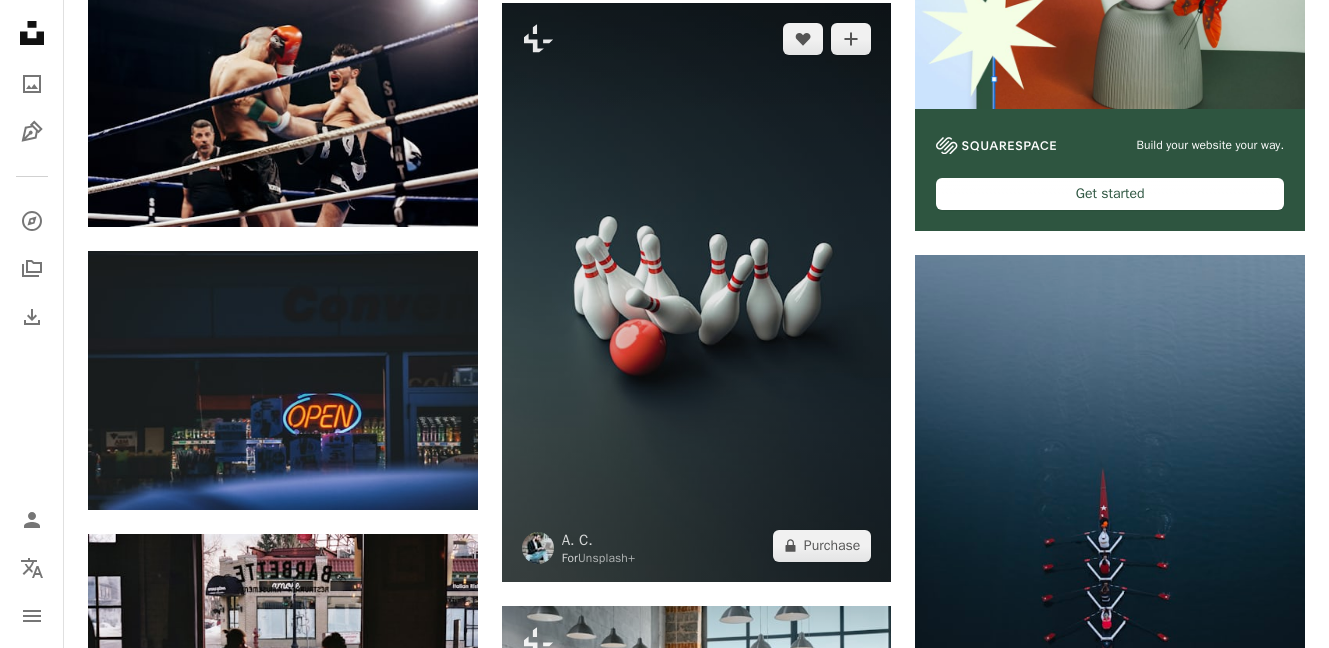 click at bounding box center [697, 292] 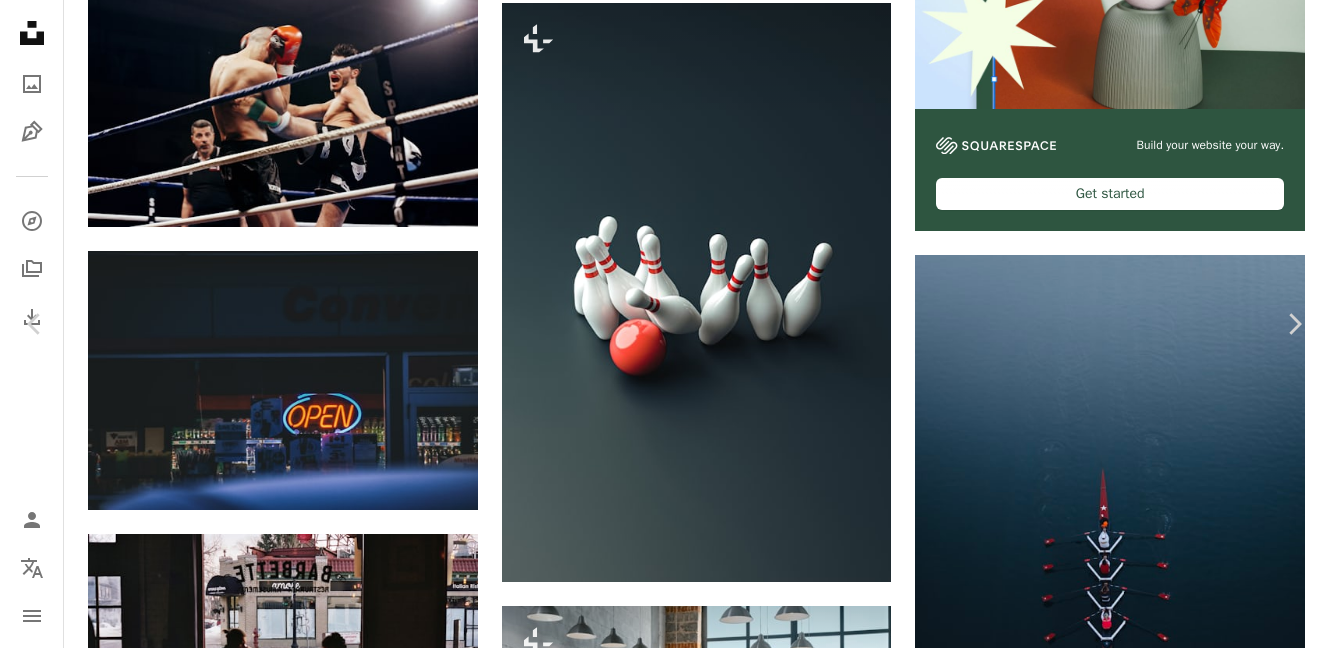 click on "An X shape Chevron left Chevron right A. C. For Unsplash+ A heart A plus sign Edit image Plus sign for Unsplash+ A lock Purchase Zoom in A forward-right arrow Share More Actions Calendar outlined Published on March 7, 2023 Safety Licensed under the Unsplash+ License wallpaper background iphone wallpaper laptop wallpaper 4K Images full hd wallpaper full screen wallpaper screensaver 3d render digital image render bowling strike imac wallpaper bowling ball uniqueness bowling pins Public domain images From this series Chevron right Plus sign for Unsplash+ Plus sign for Unsplash+ Plus sign for Unsplash+ Plus sign for Unsplash+ Plus sign for Unsplash+ Plus sign for Unsplash+ Plus sign for Unsplash+ Plus sign for Unsplash+ Plus sign for Unsplash+ Plus sign for Unsplash+ Related images Plus sign for Unsplash+ A heart A plus sign A. C. For Unsplash+ A lock Purchase Plus sign for Unsplash+ A heart A plus sign For Unsplash+ A lock Purchase Plus sign for Unsplash+ A heart A plus sign For" at bounding box center [664, 4157] 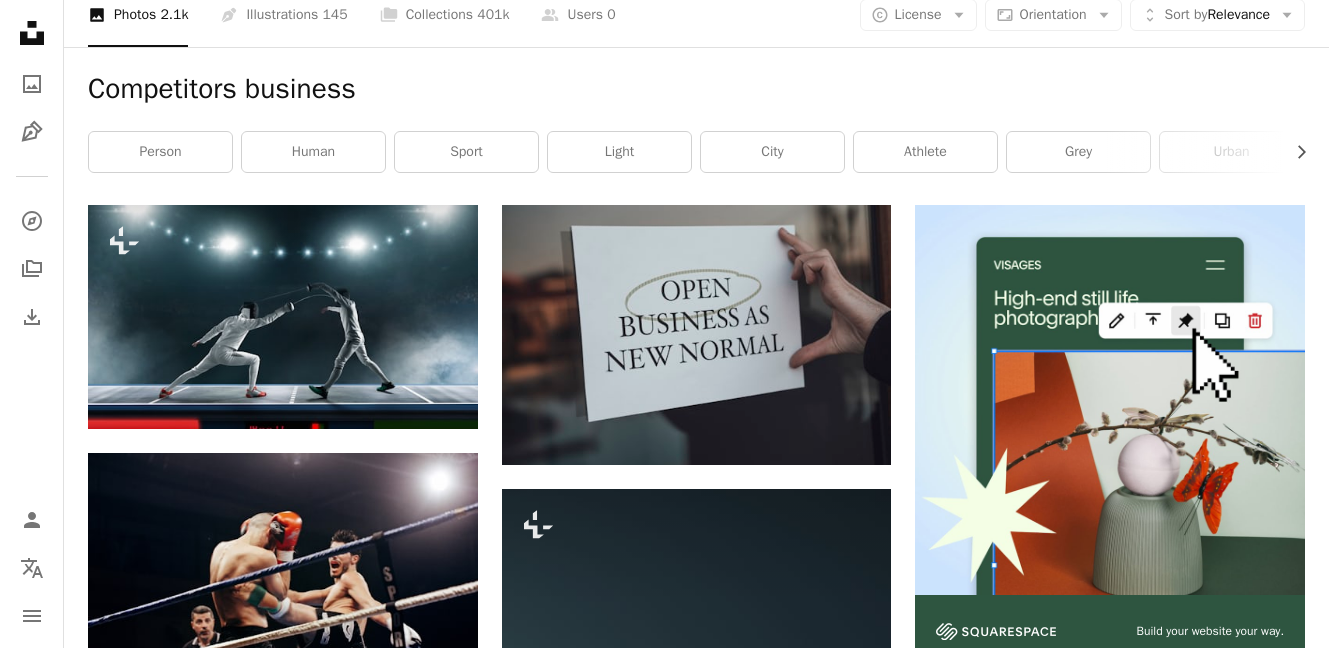 scroll, scrollTop: 0, scrollLeft: 0, axis: both 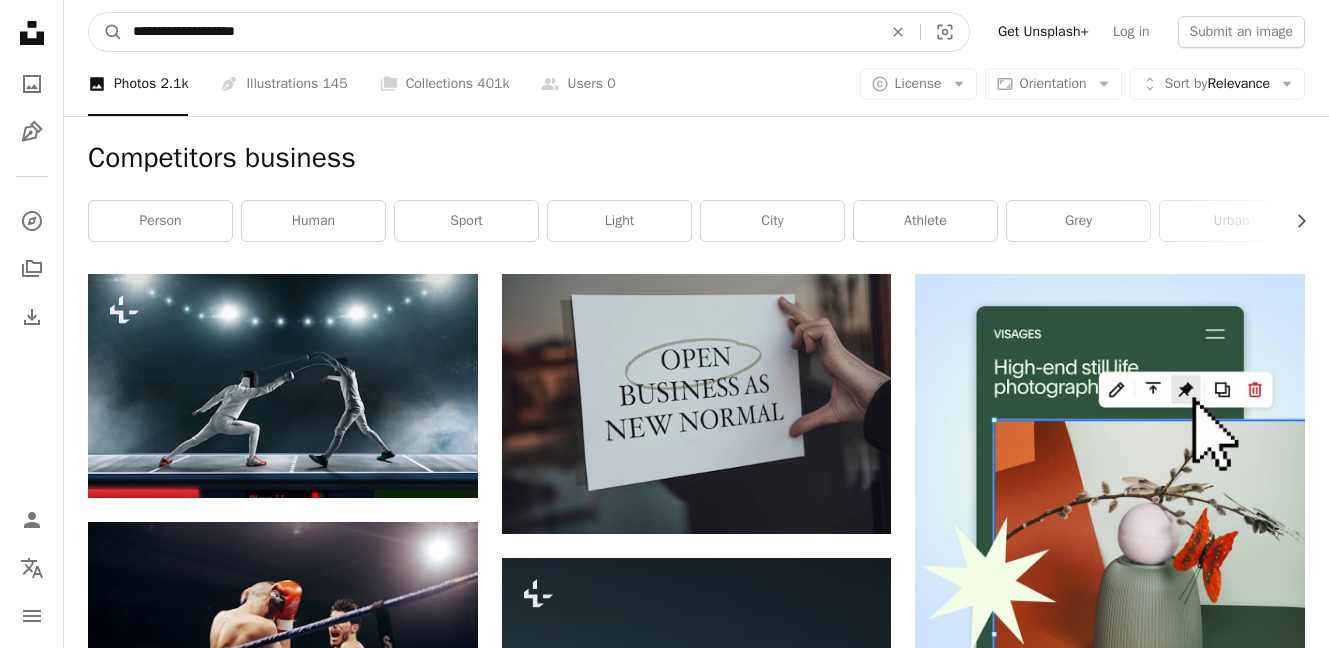 click on "**********" at bounding box center [499, 32] 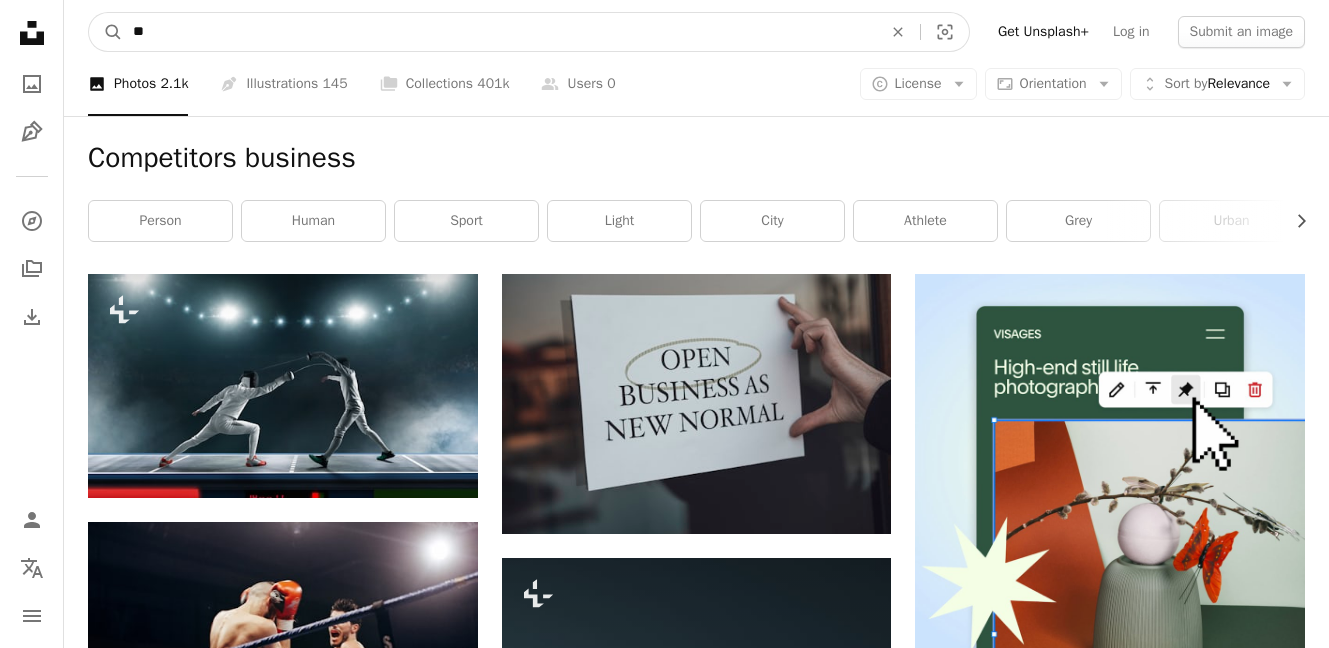 type on "**" 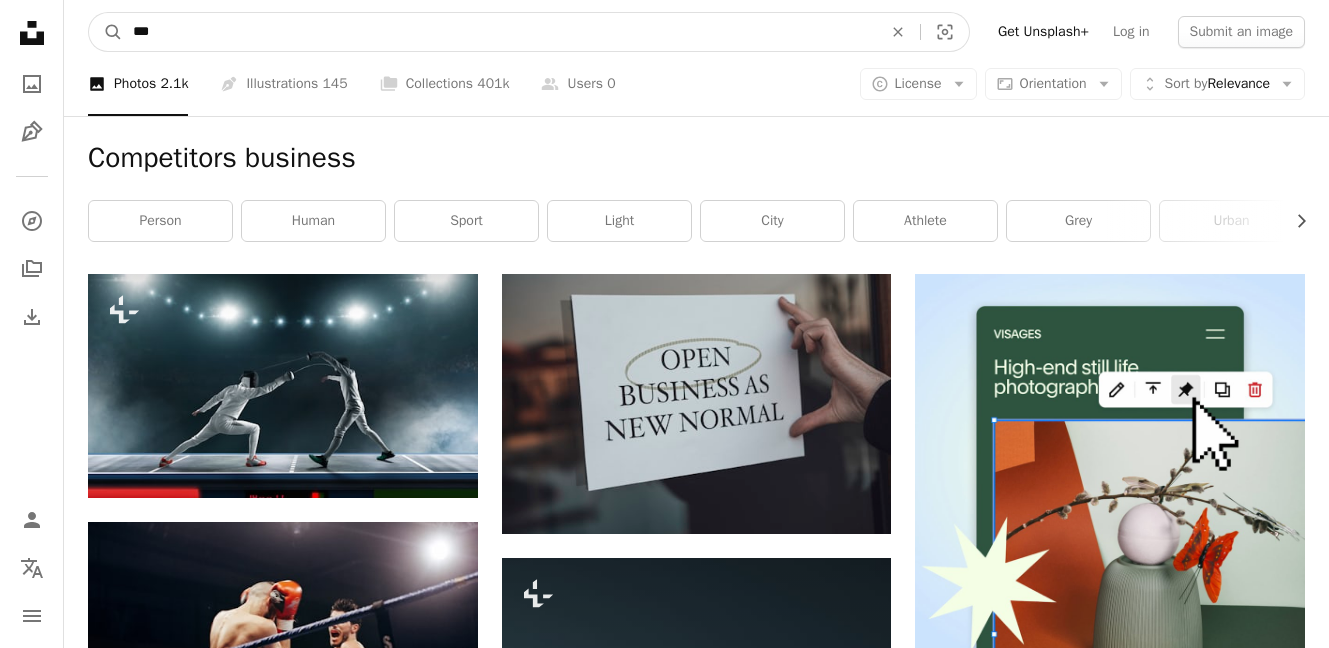 click on "A magnifying glass" at bounding box center [106, 32] 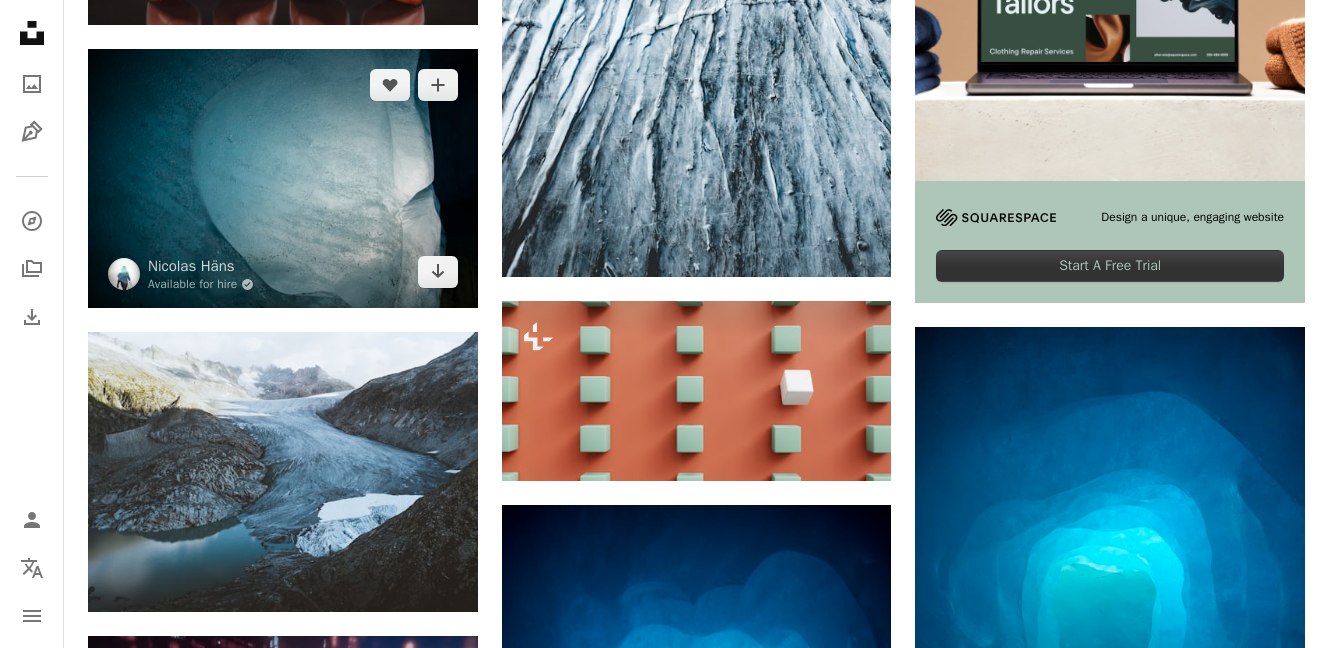 scroll, scrollTop: 0, scrollLeft: 0, axis: both 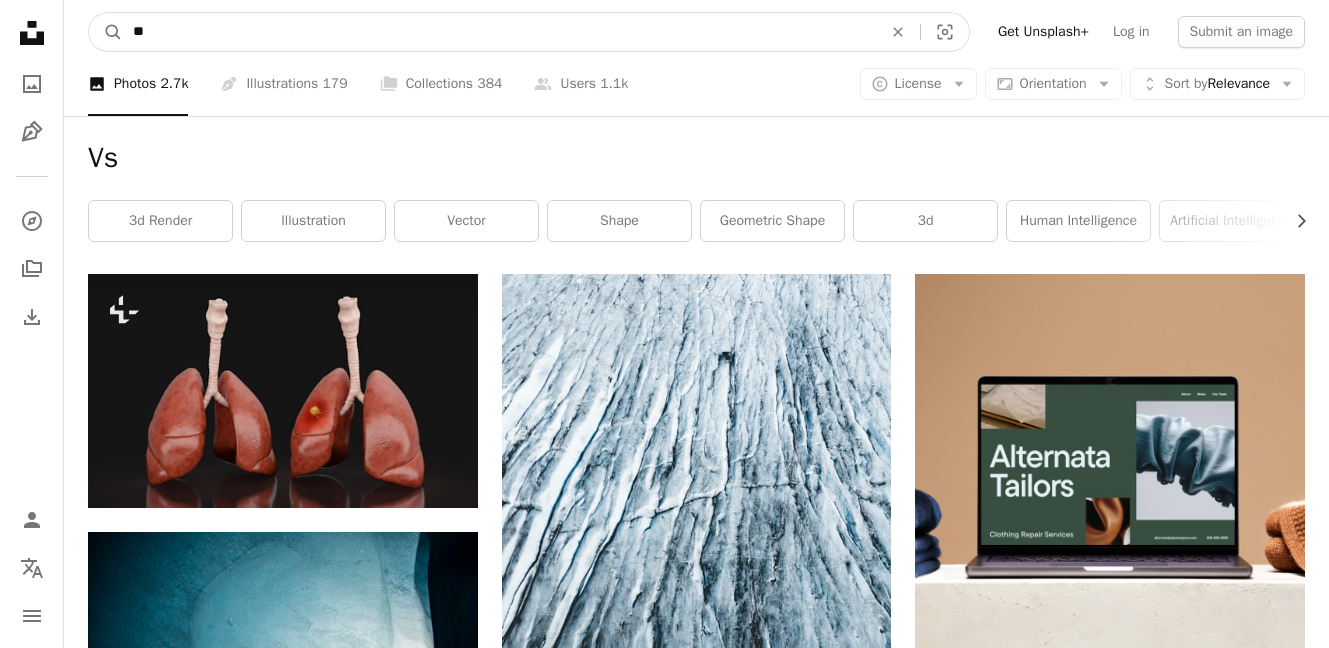 click on "**" at bounding box center (499, 32) 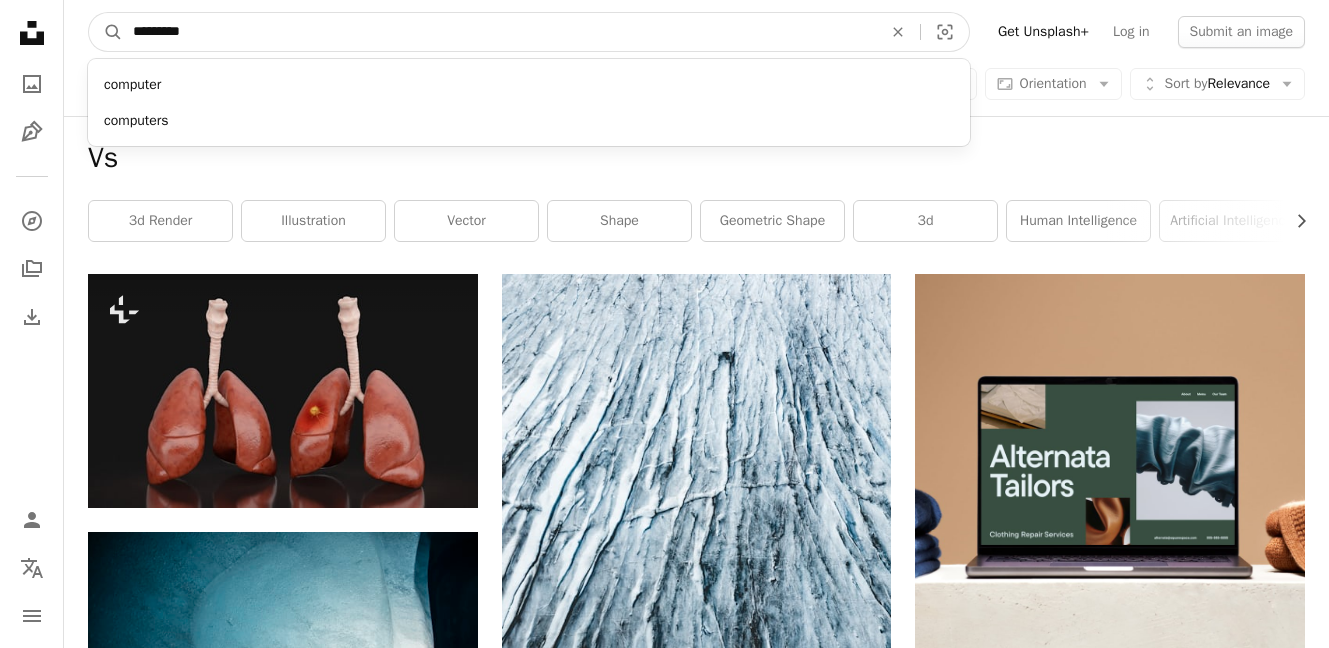 type on "**********" 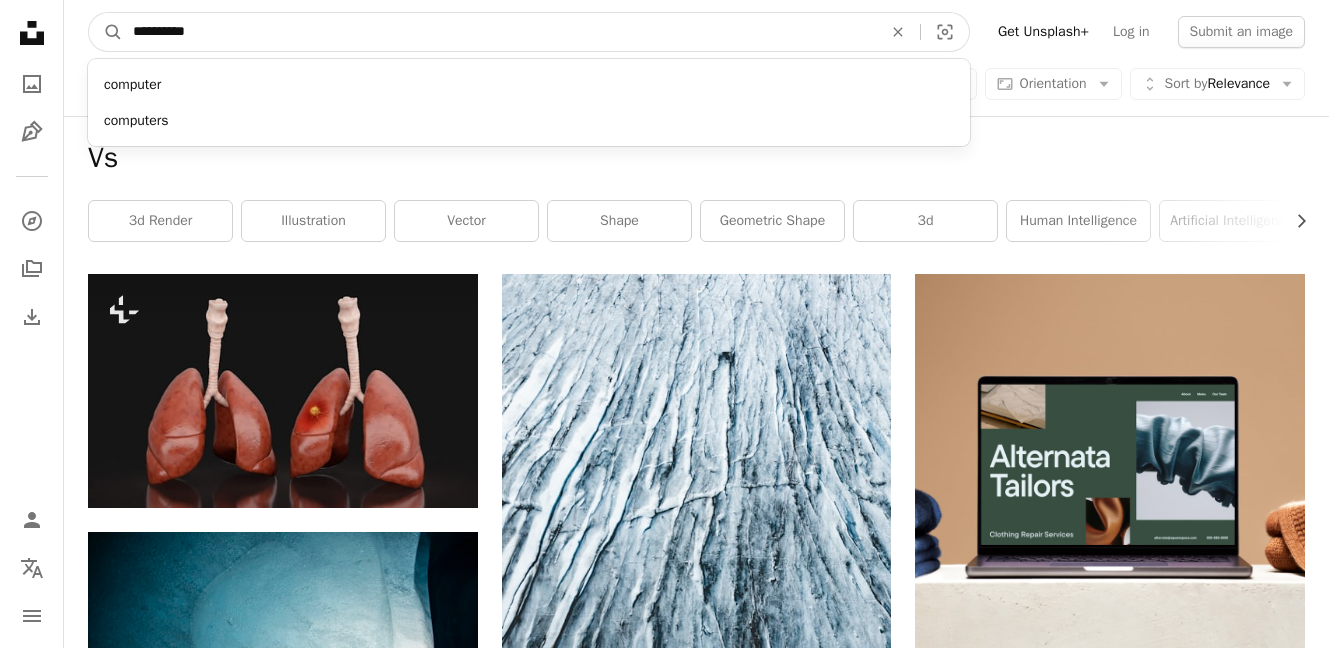 click on "A magnifying glass" at bounding box center [106, 32] 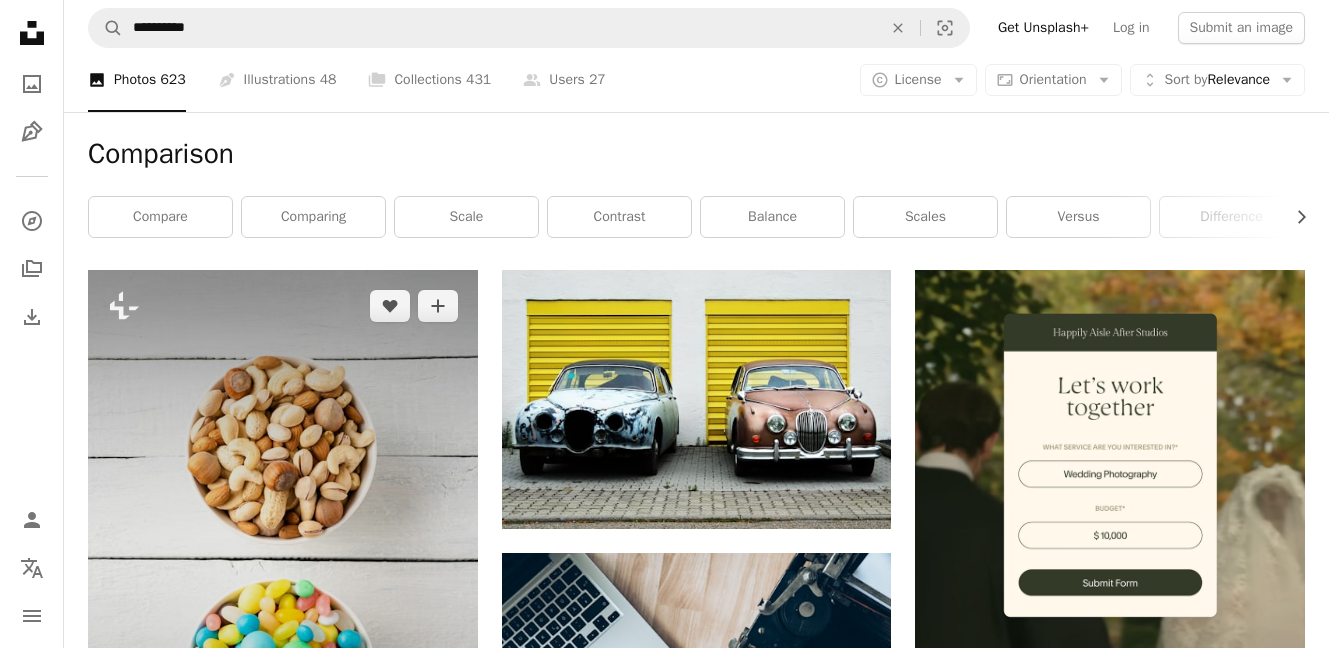 scroll, scrollTop: 0, scrollLeft: 0, axis: both 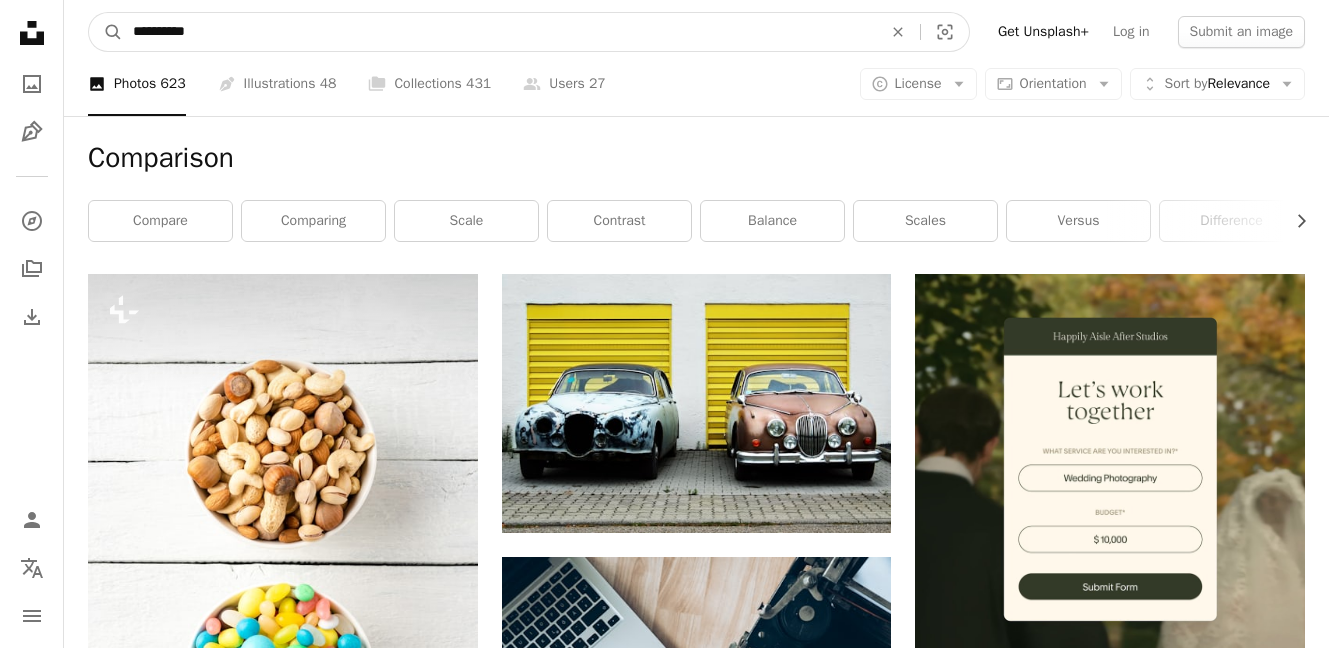 click on "**********" at bounding box center [499, 32] 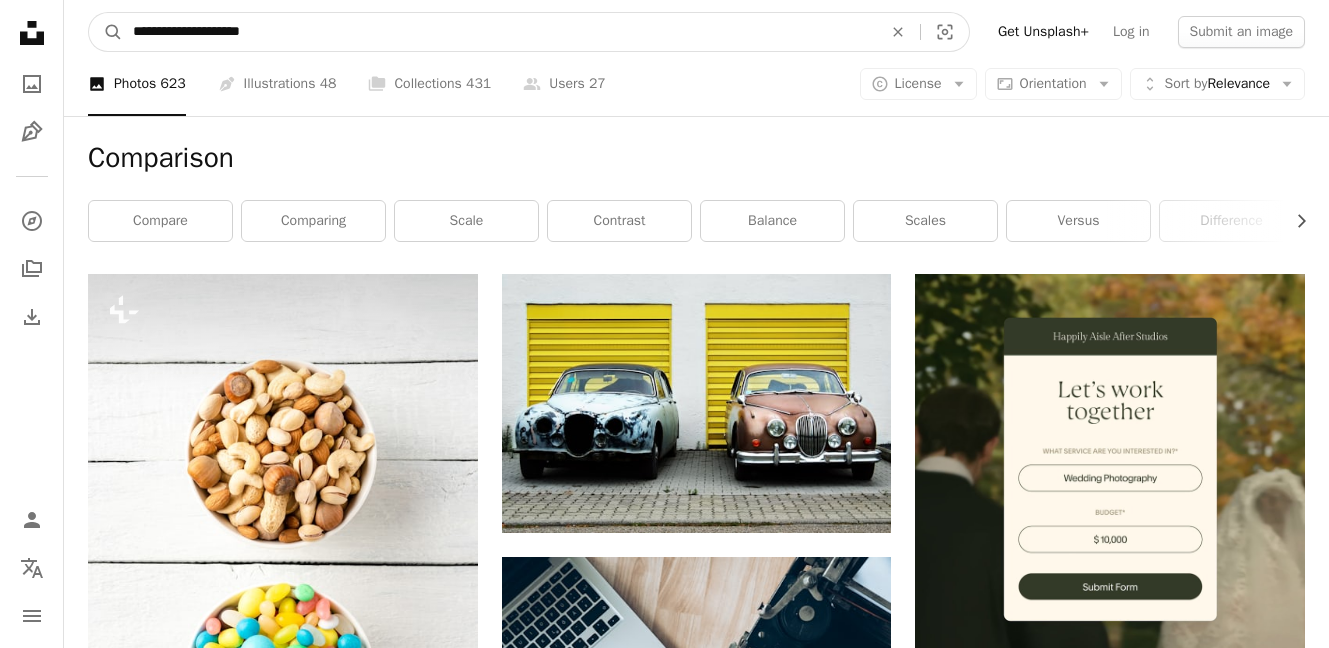 click on "**********" at bounding box center [499, 32] 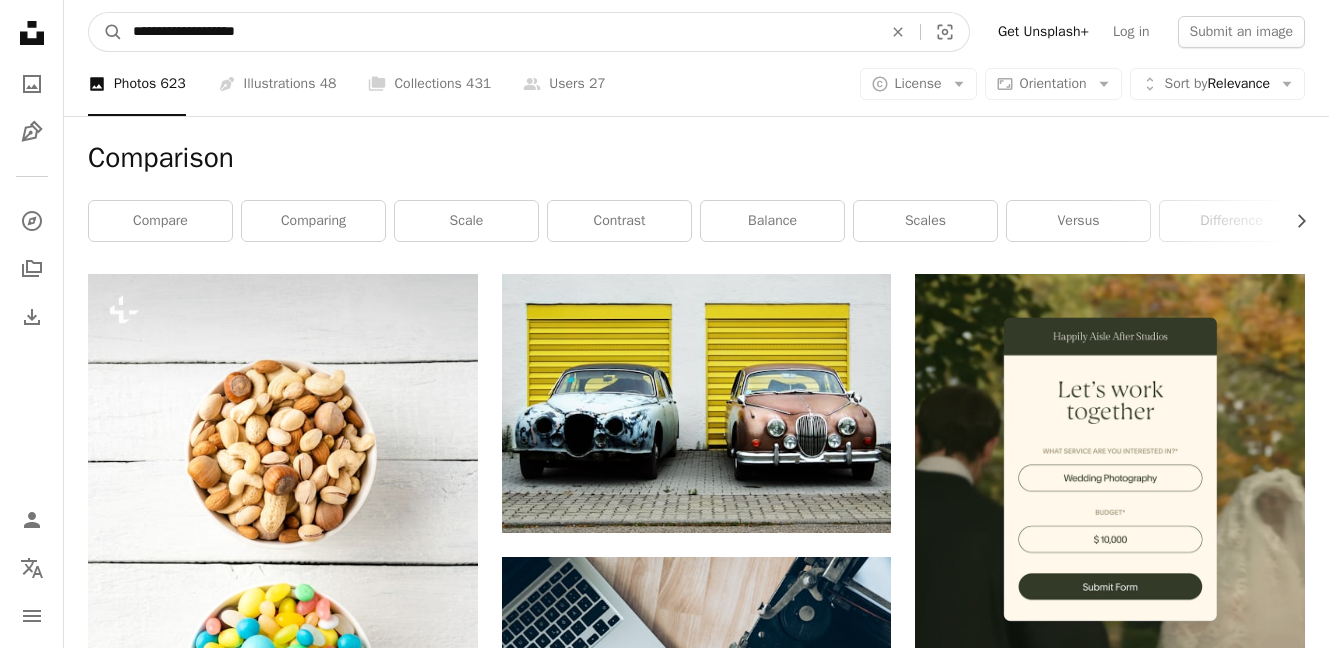 type on "**********" 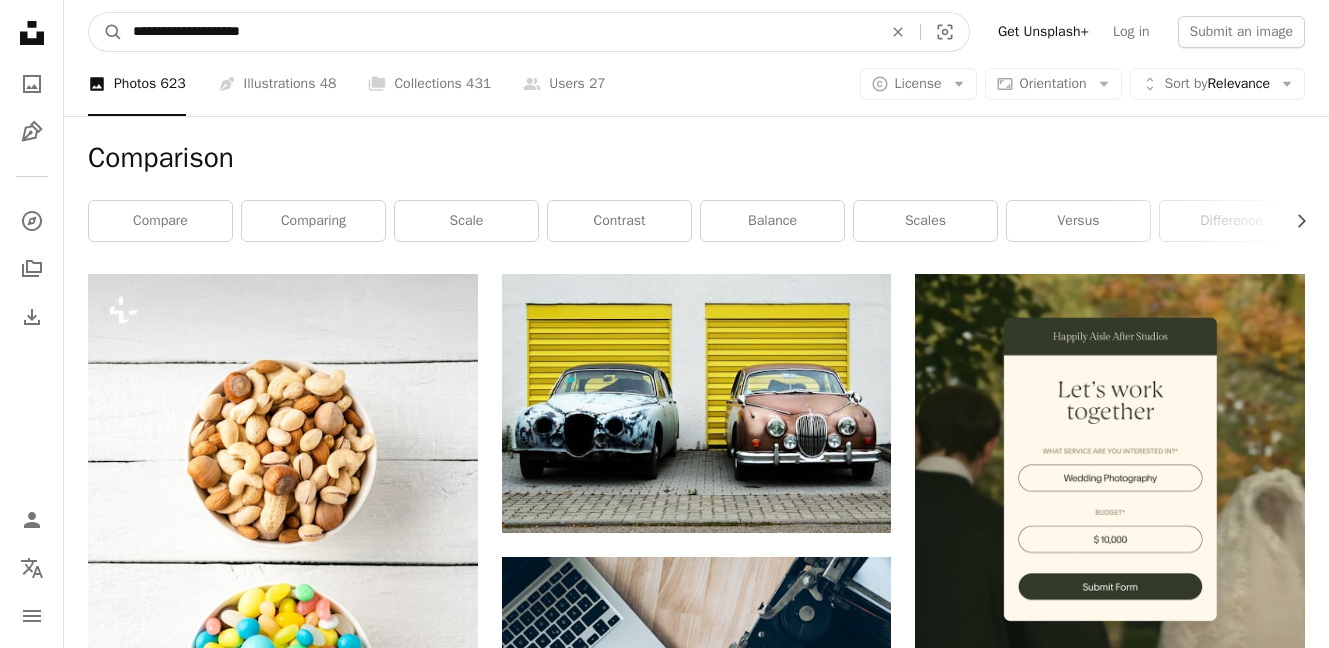 click on "A magnifying glass" at bounding box center (106, 32) 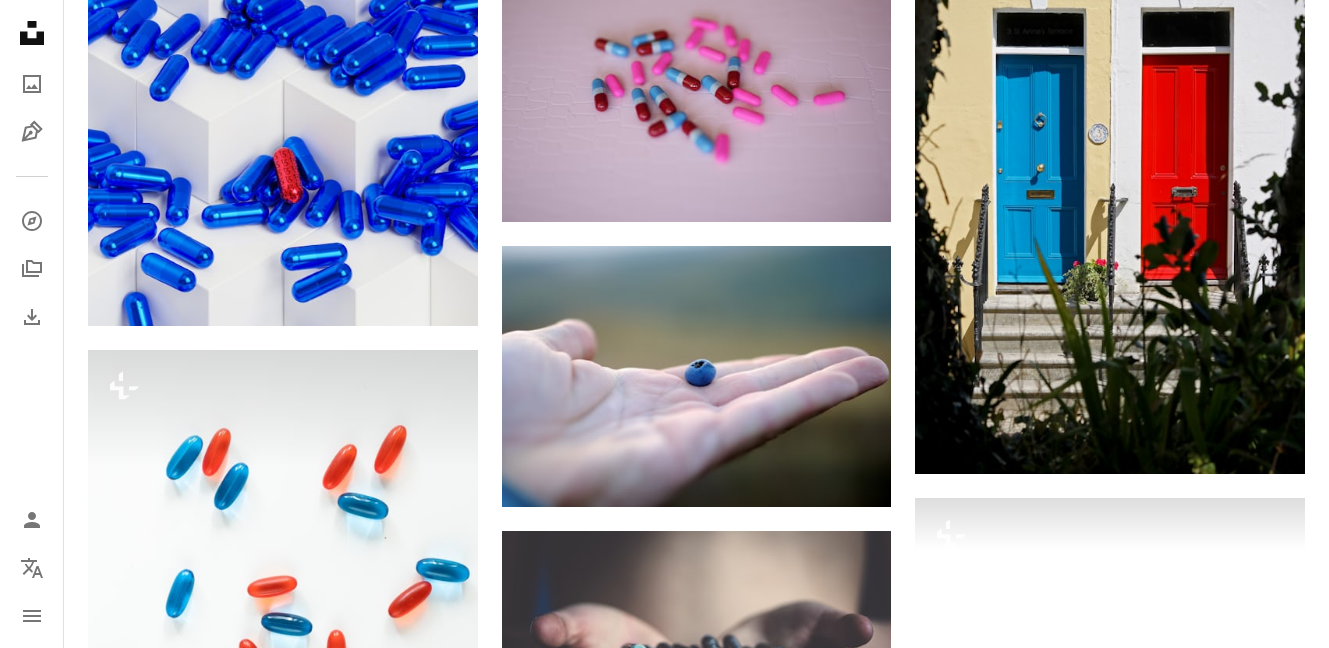 scroll, scrollTop: 0, scrollLeft: 0, axis: both 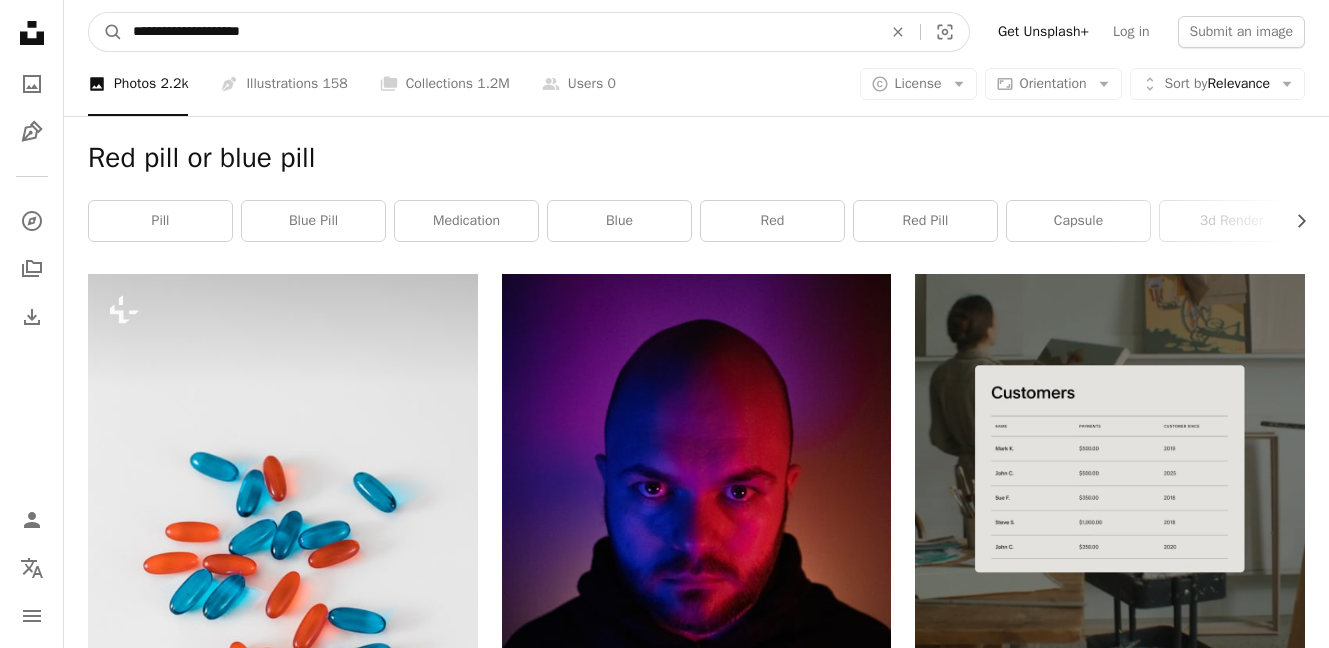 click on "**********" at bounding box center (499, 32) 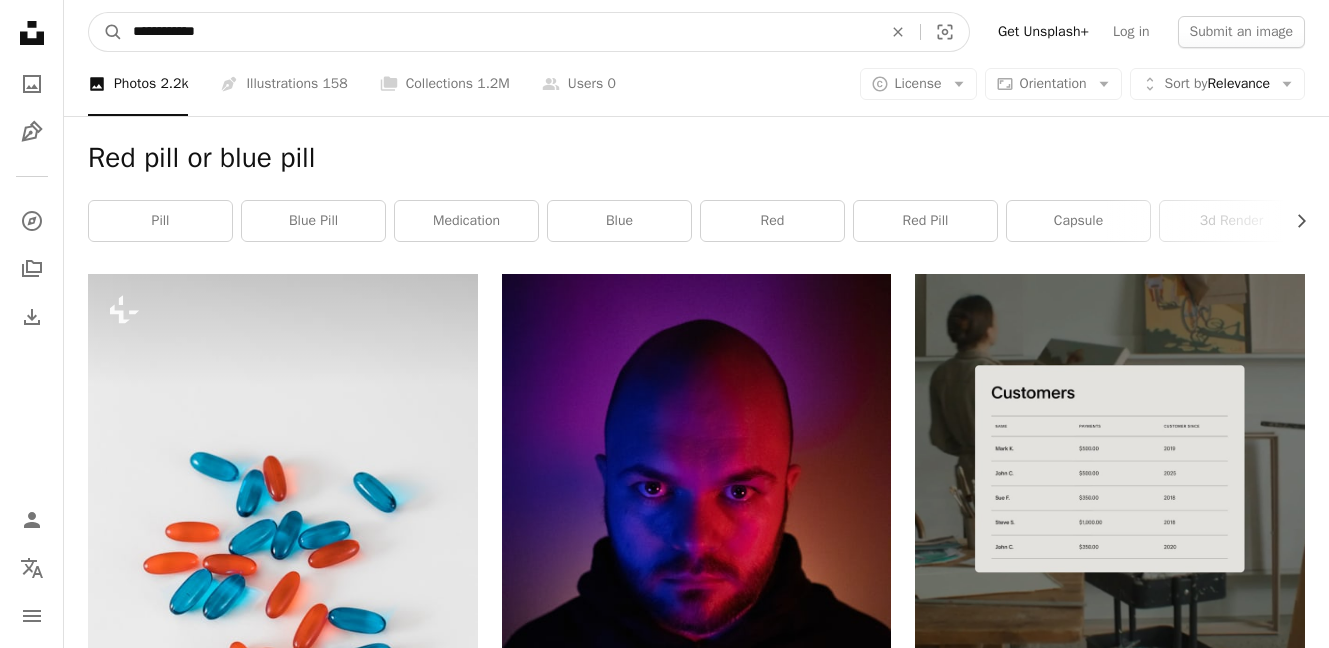 type on "**********" 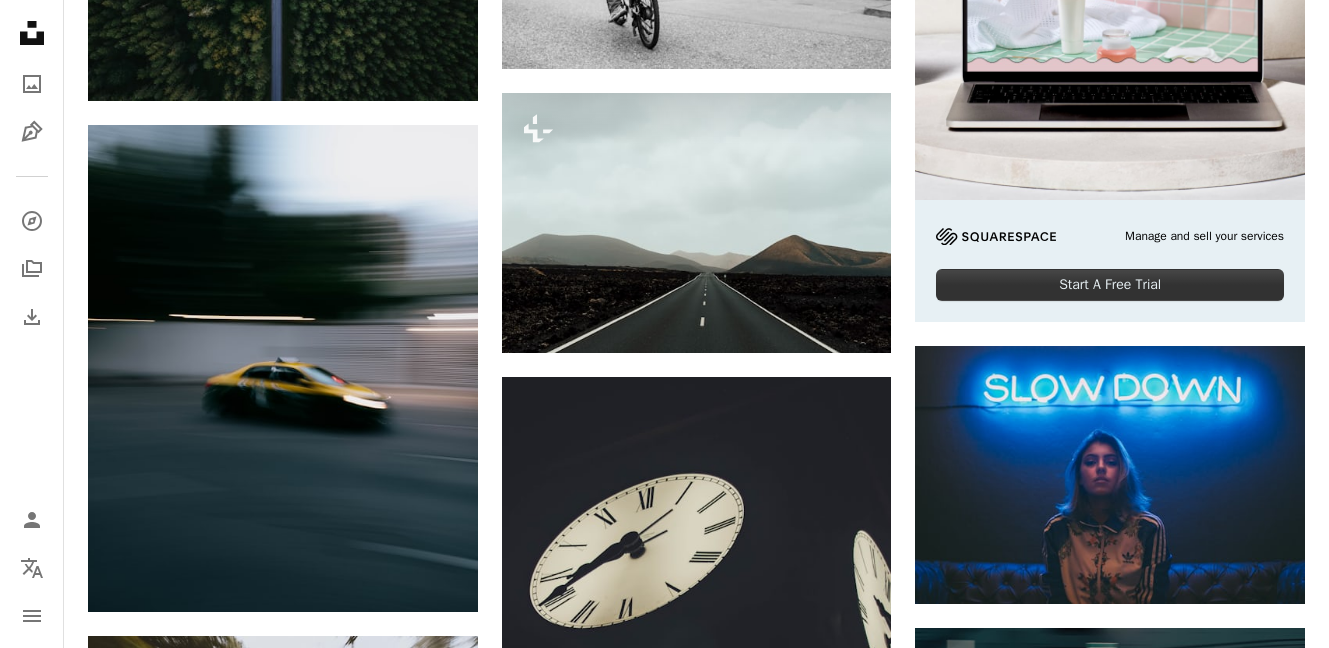 scroll, scrollTop: 0, scrollLeft: 0, axis: both 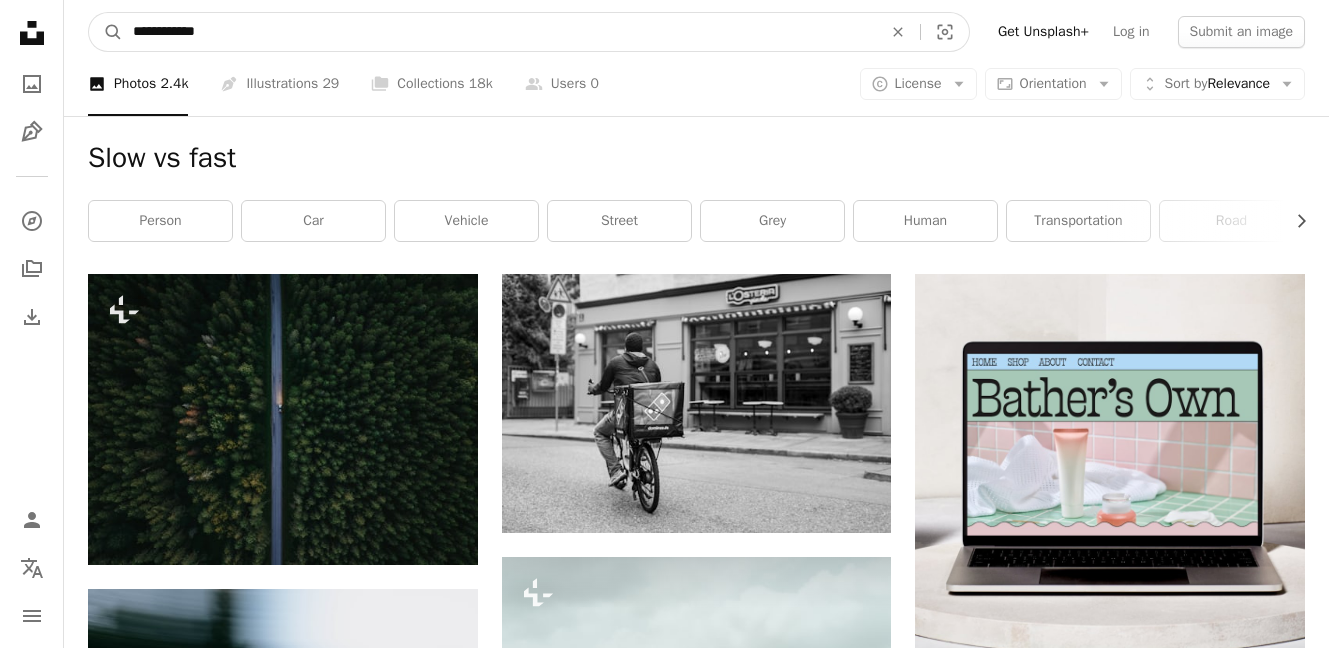 click on "**********" at bounding box center [499, 32] 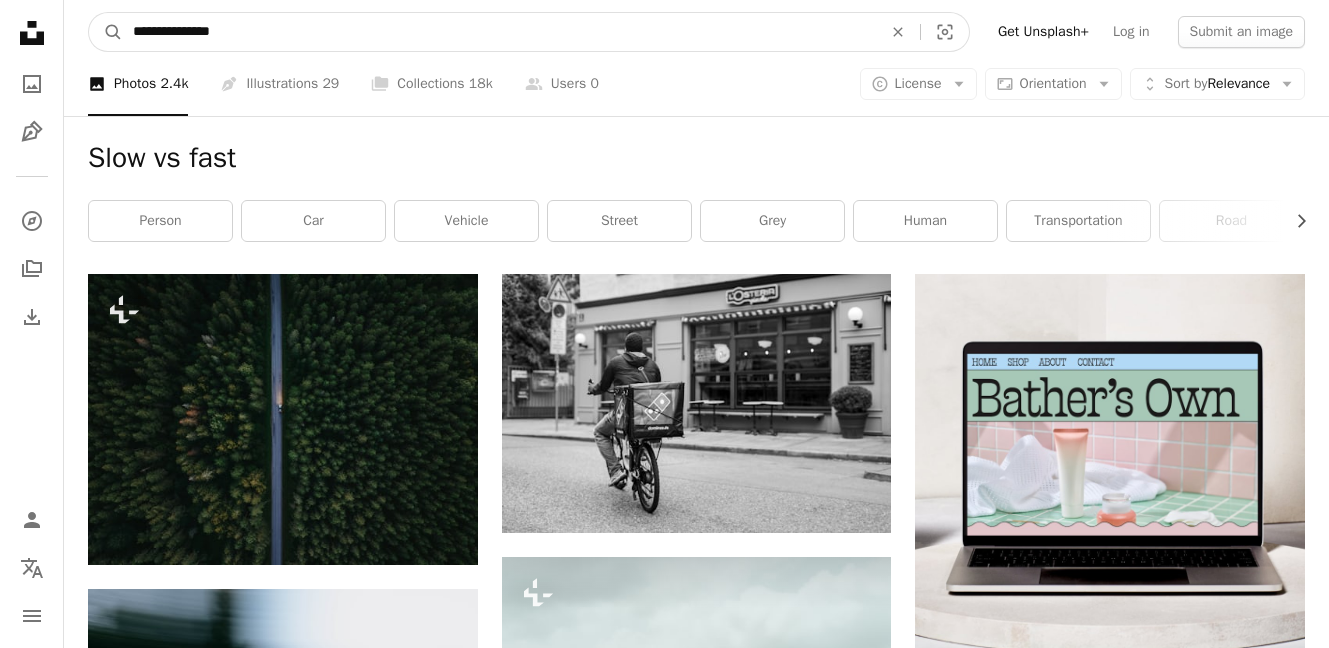 type on "**********" 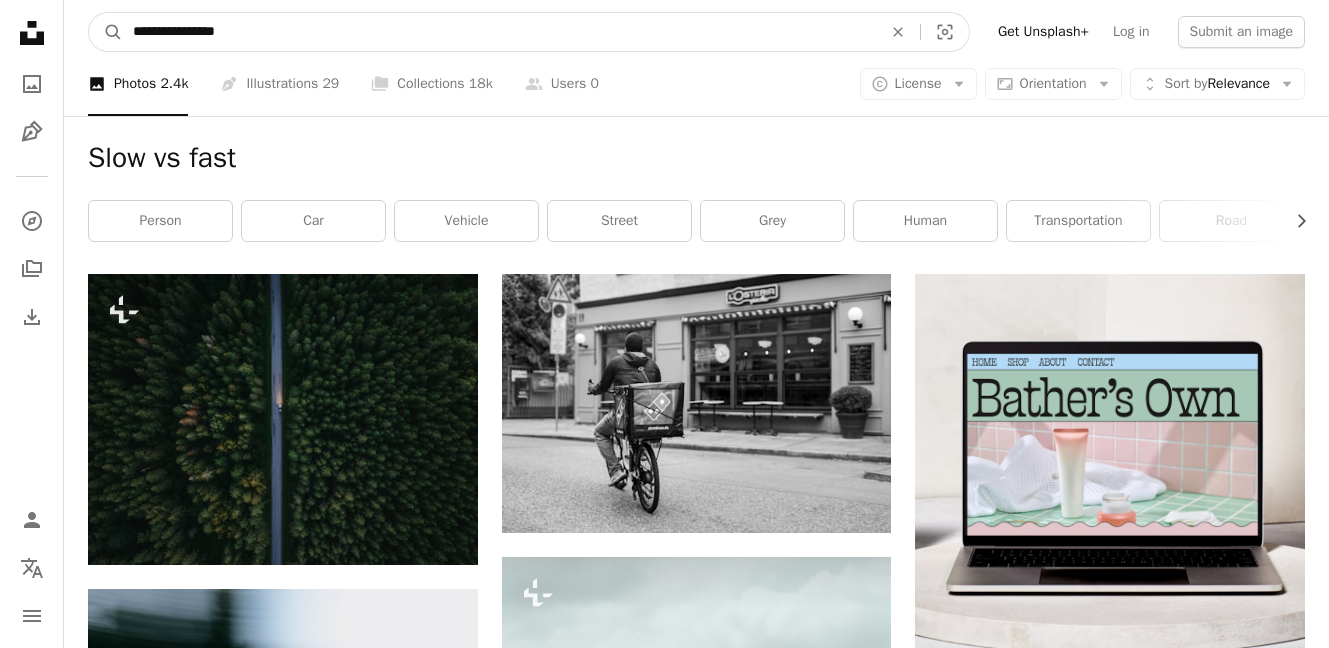 click on "A magnifying glass" at bounding box center (106, 32) 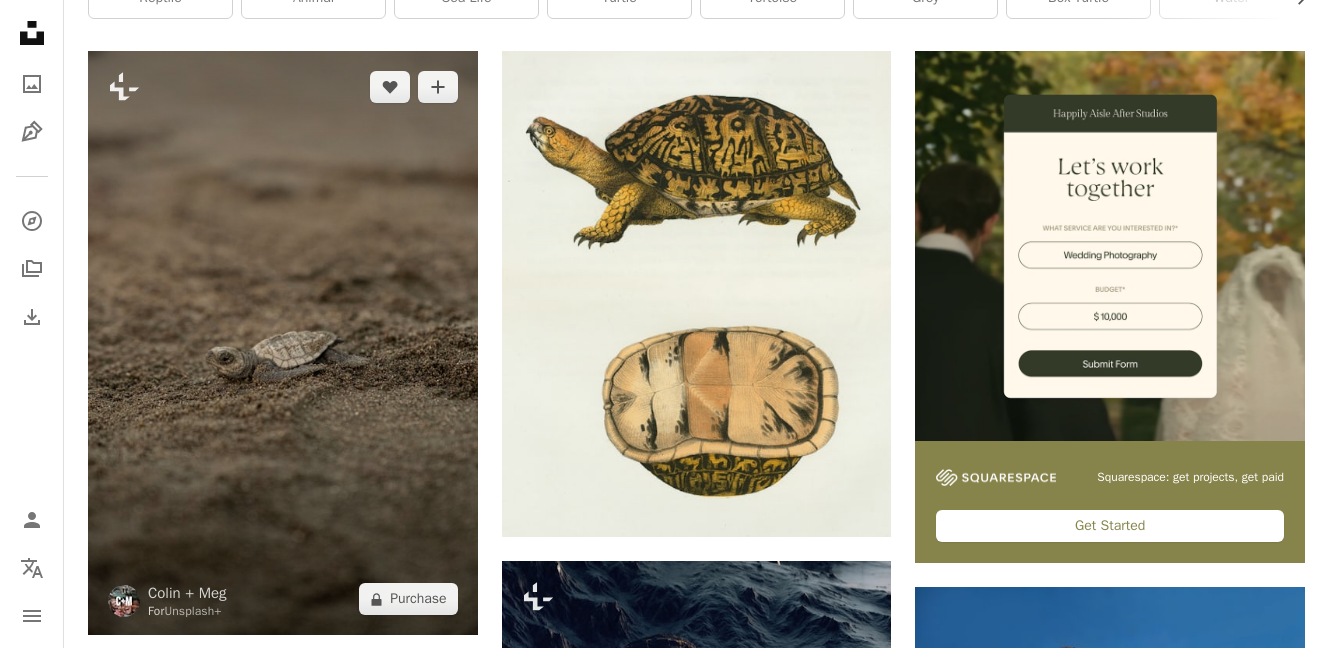 scroll, scrollTop: 0, scrollLeft: 0, axis: both 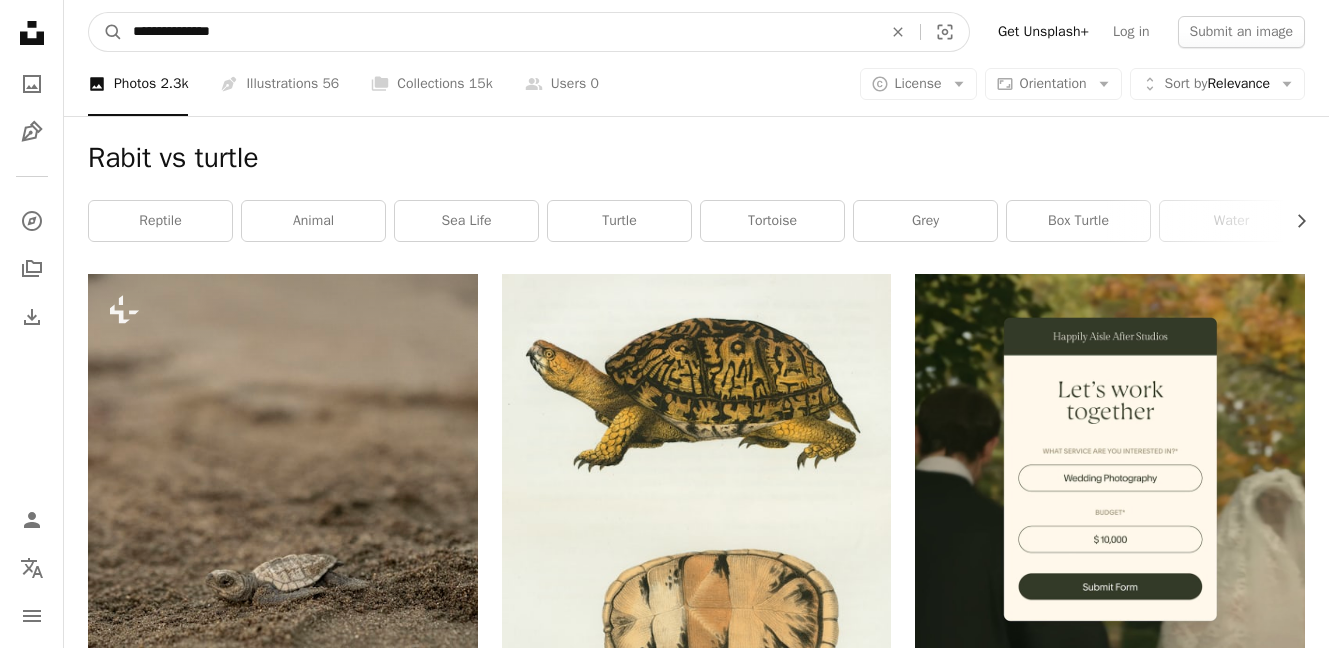 click on "**********" at bounding box center (499, 32) 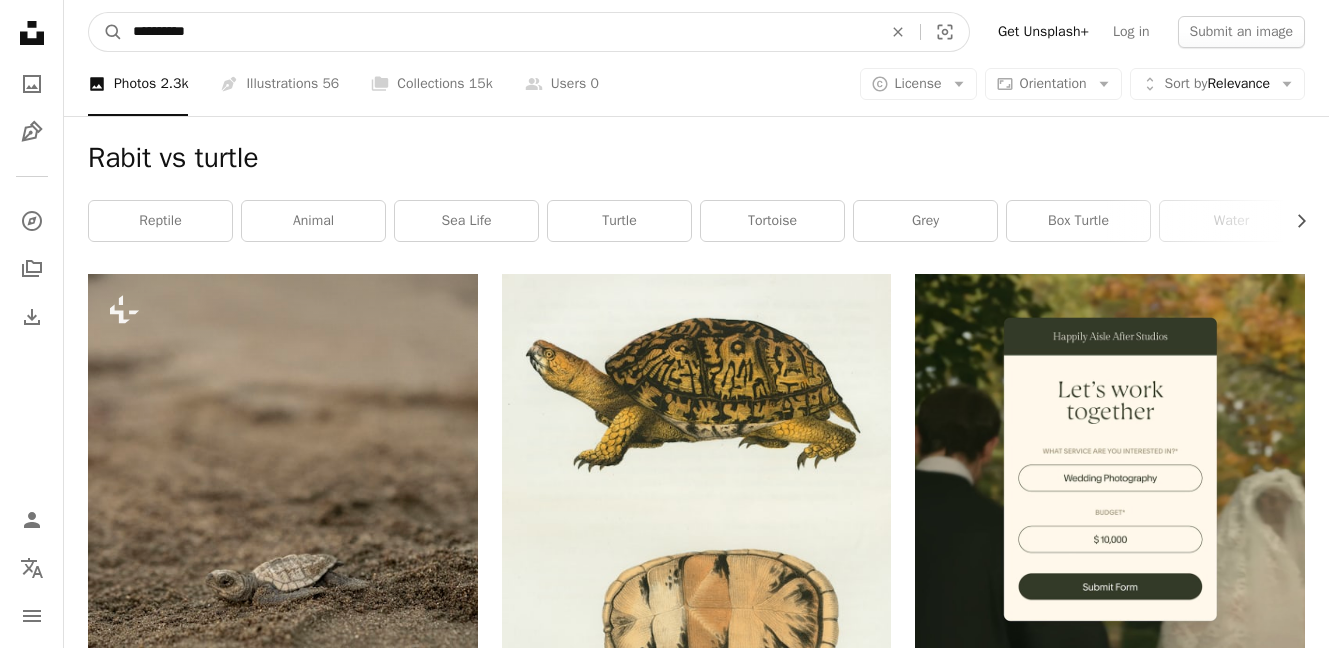type on "**********" 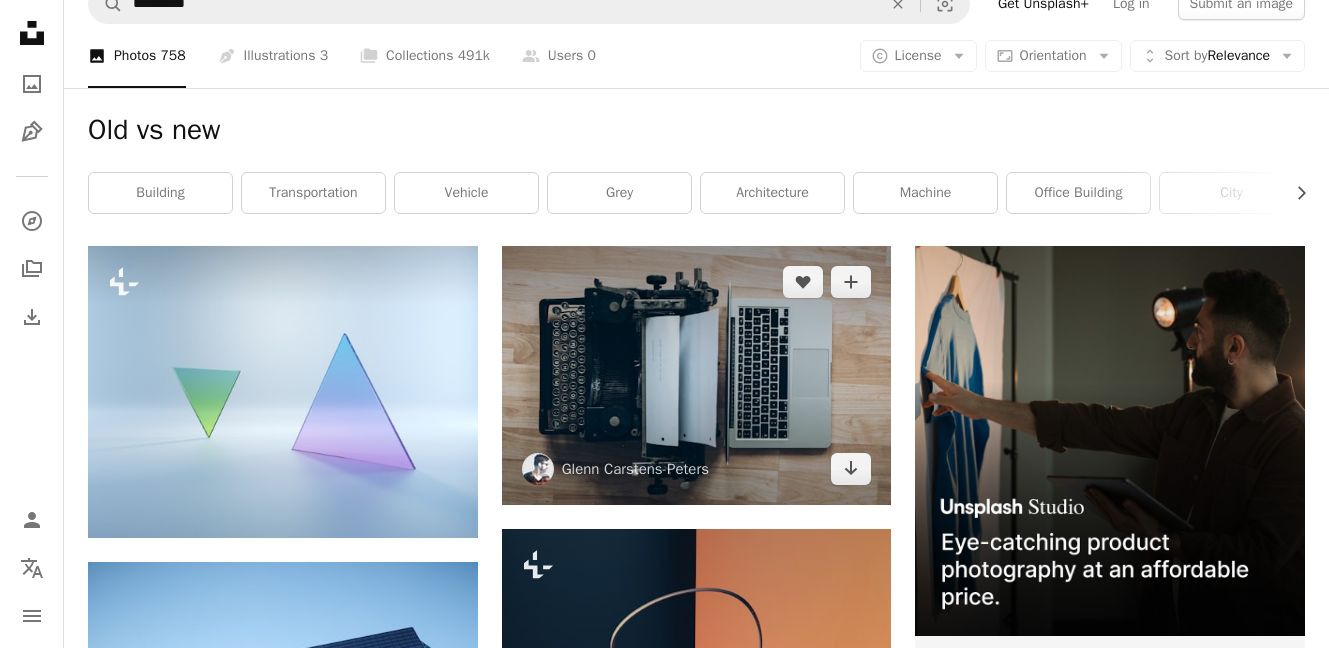 scroll, scrollTop: 0, scrollLeft: 0, axis: both 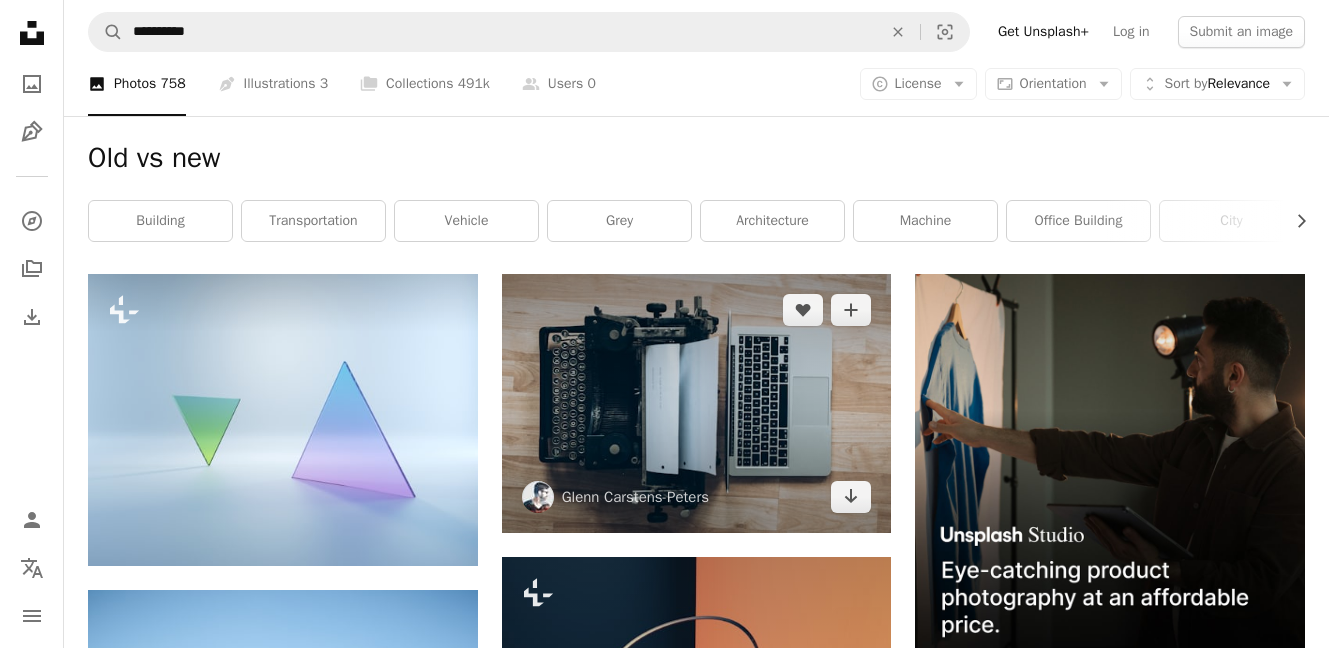 click at bounding box center [697, 404] 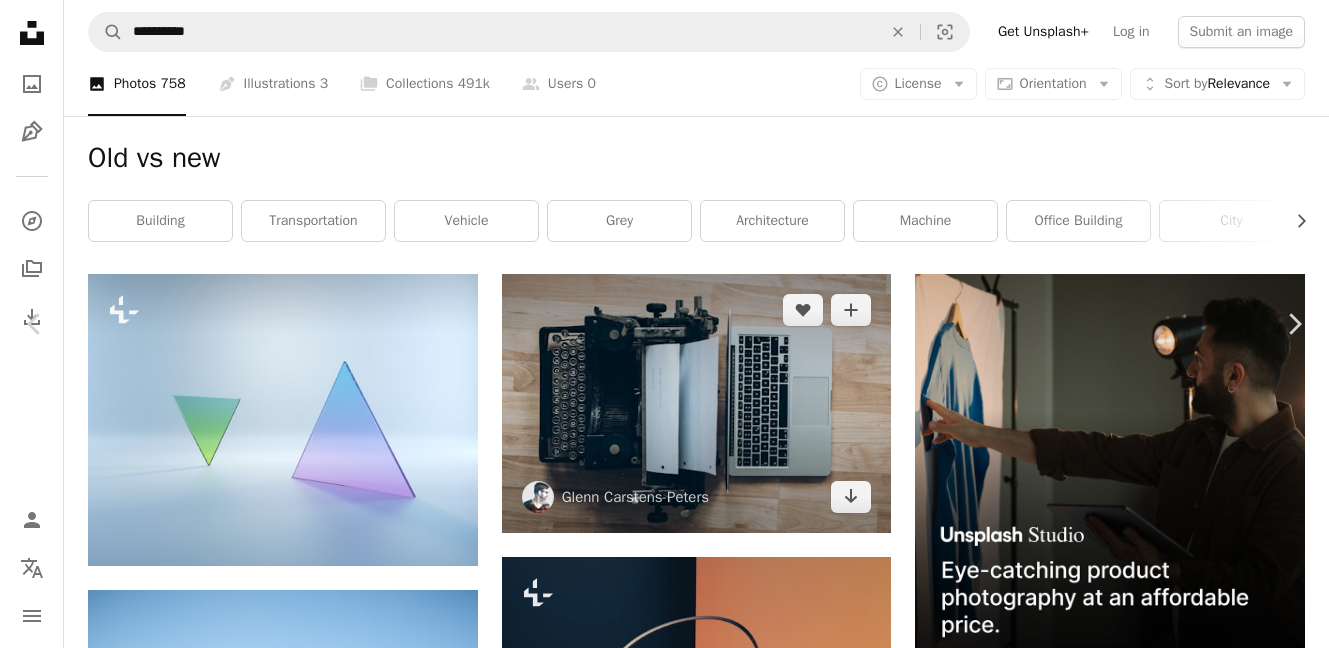 scroll, scrollTop: 0, scrollLeft: 0, axis: both 